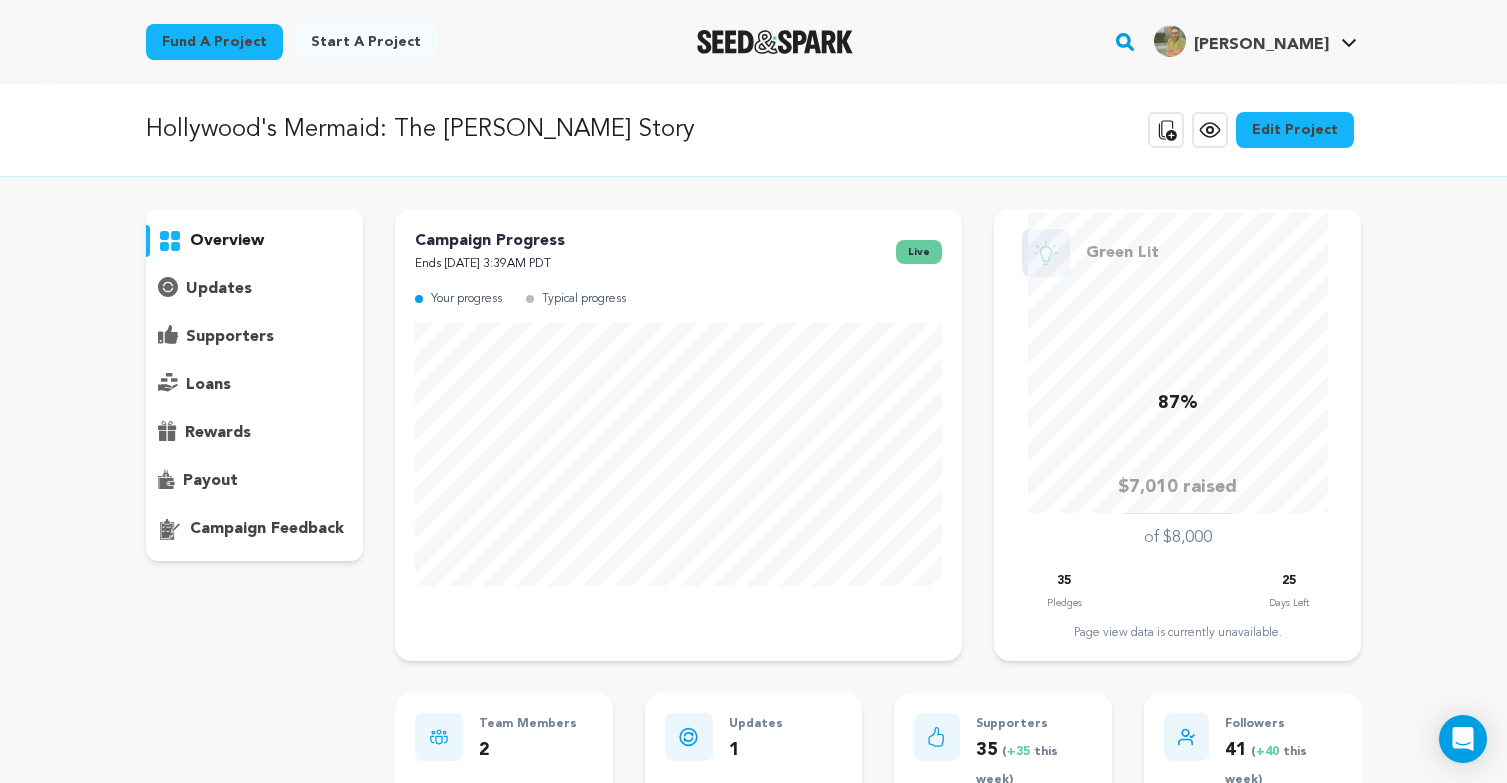 scroll, scrollTop: 0, scrollLeft: 0, axis: both 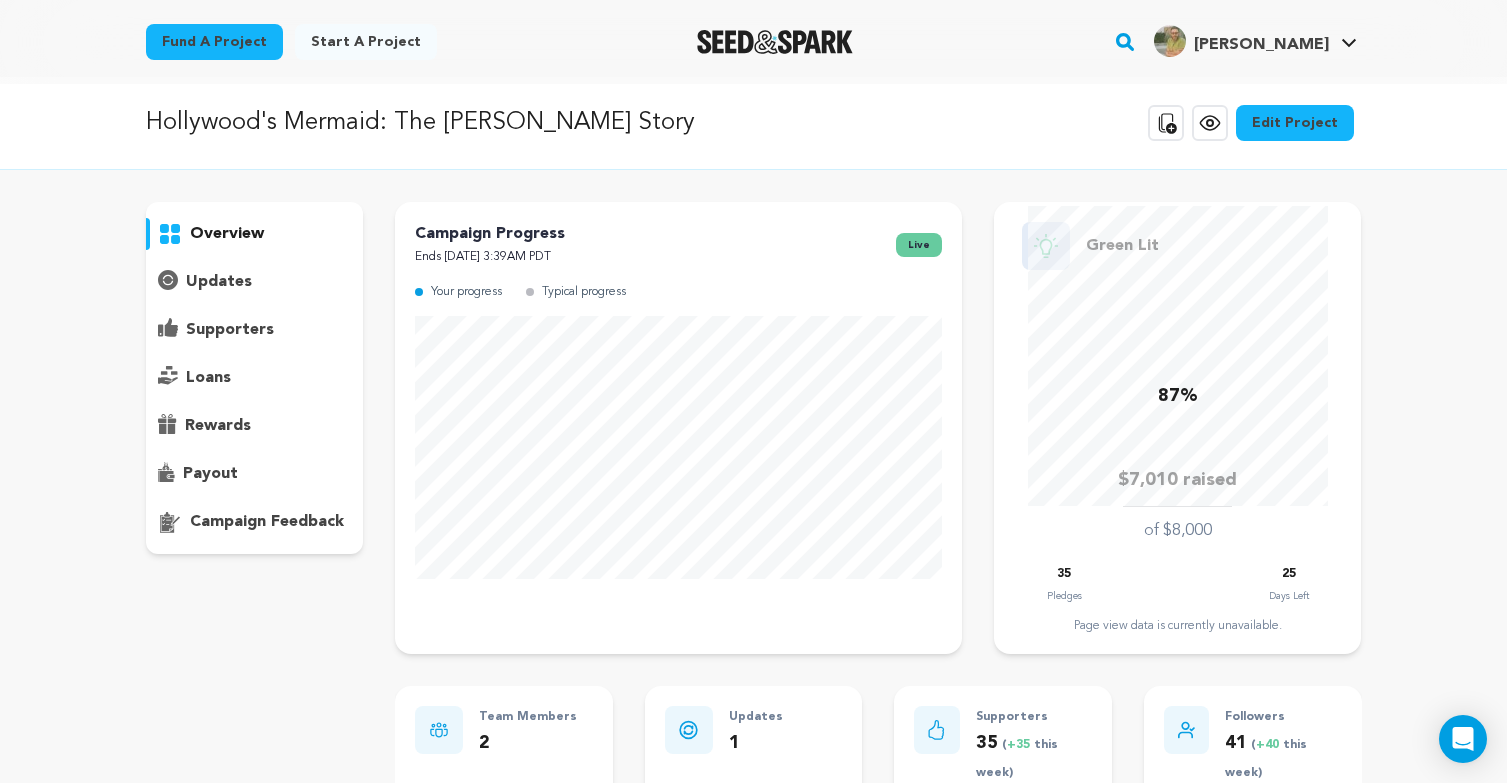 click on "supporters" at bounding box center [230, 330] 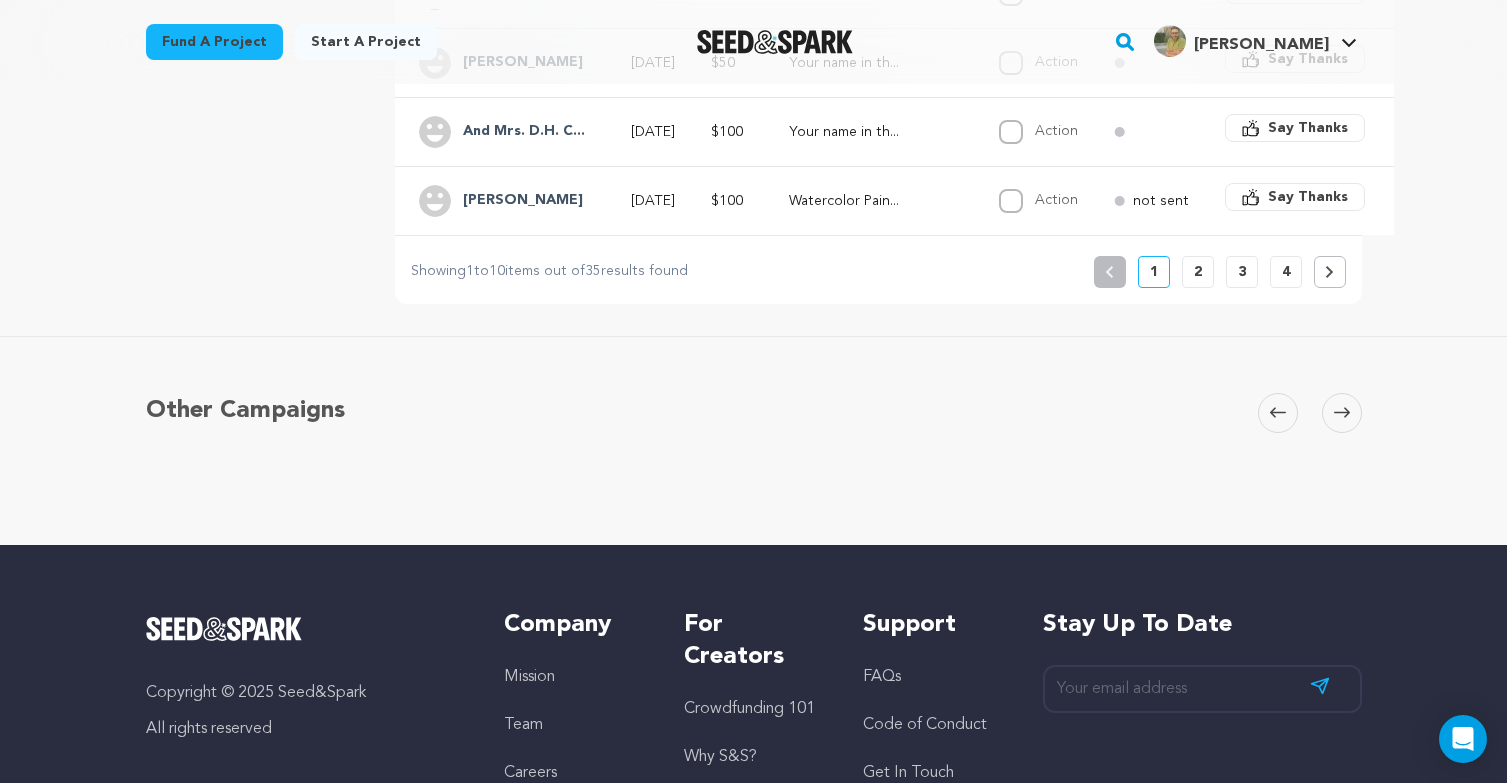 scroll, scrollTop: 859, scrollLeft: 0, axis: vertical 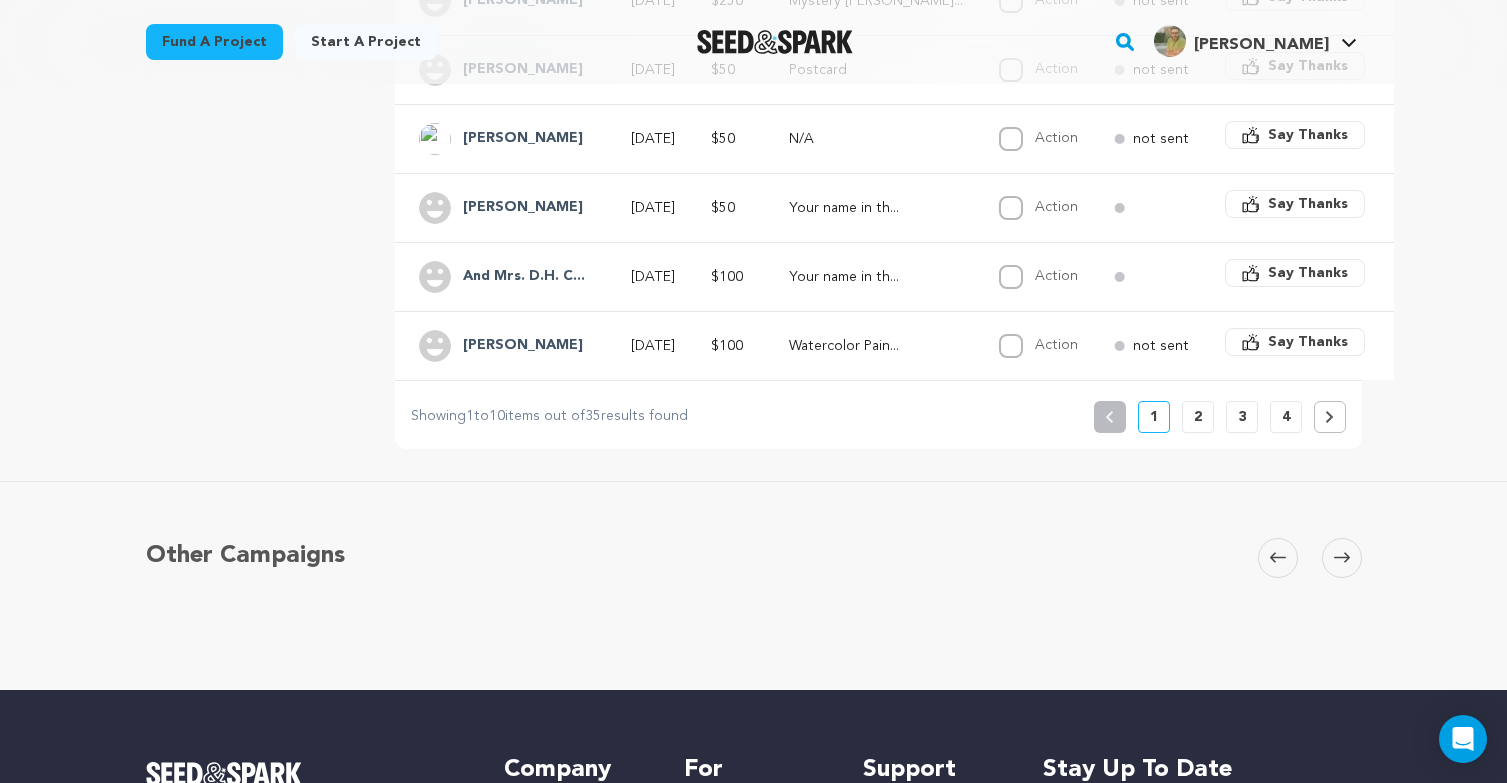 click on "4" at bounding box center (1286, 417) 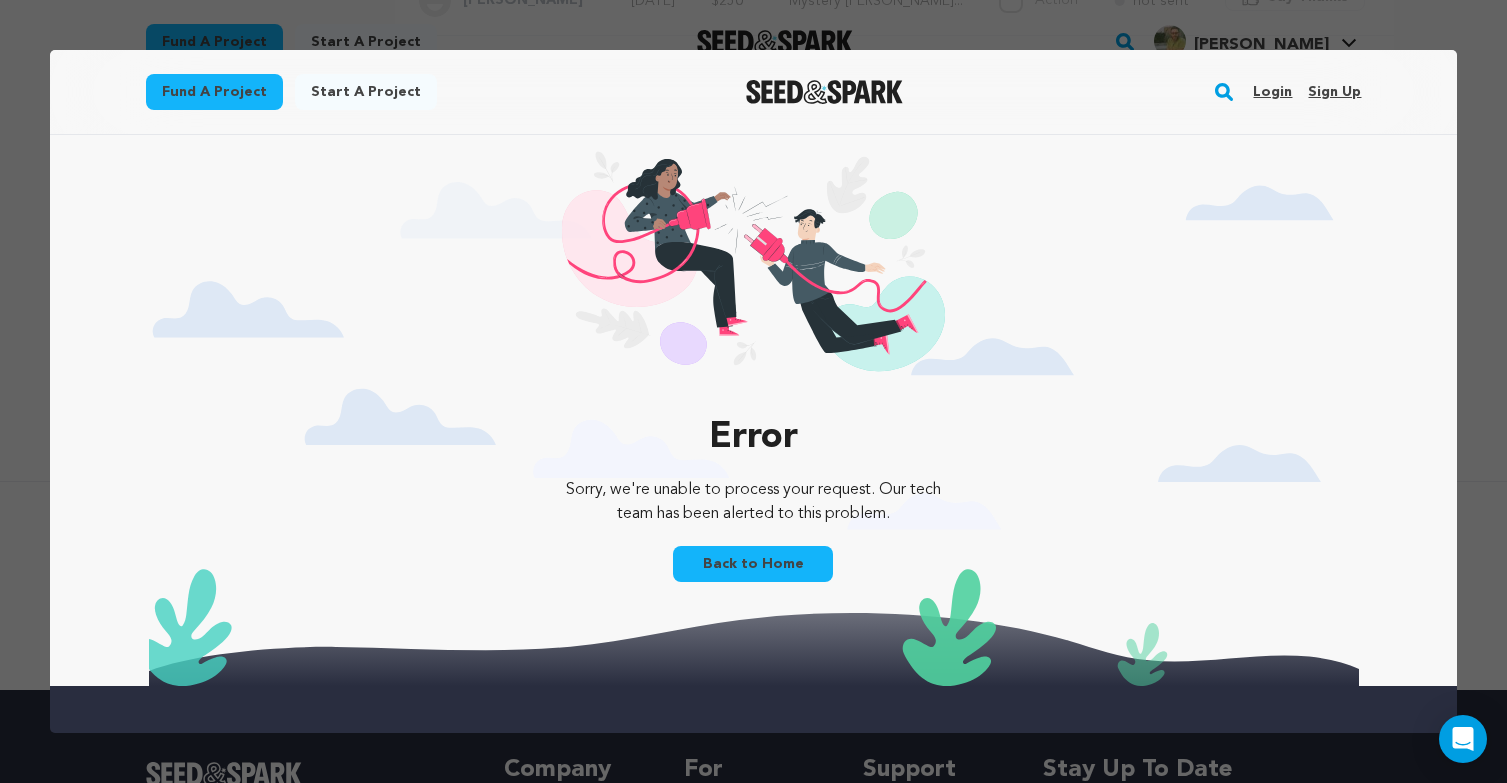 scroll, scrollTop: 0, scrollLeft: 0, axis: both 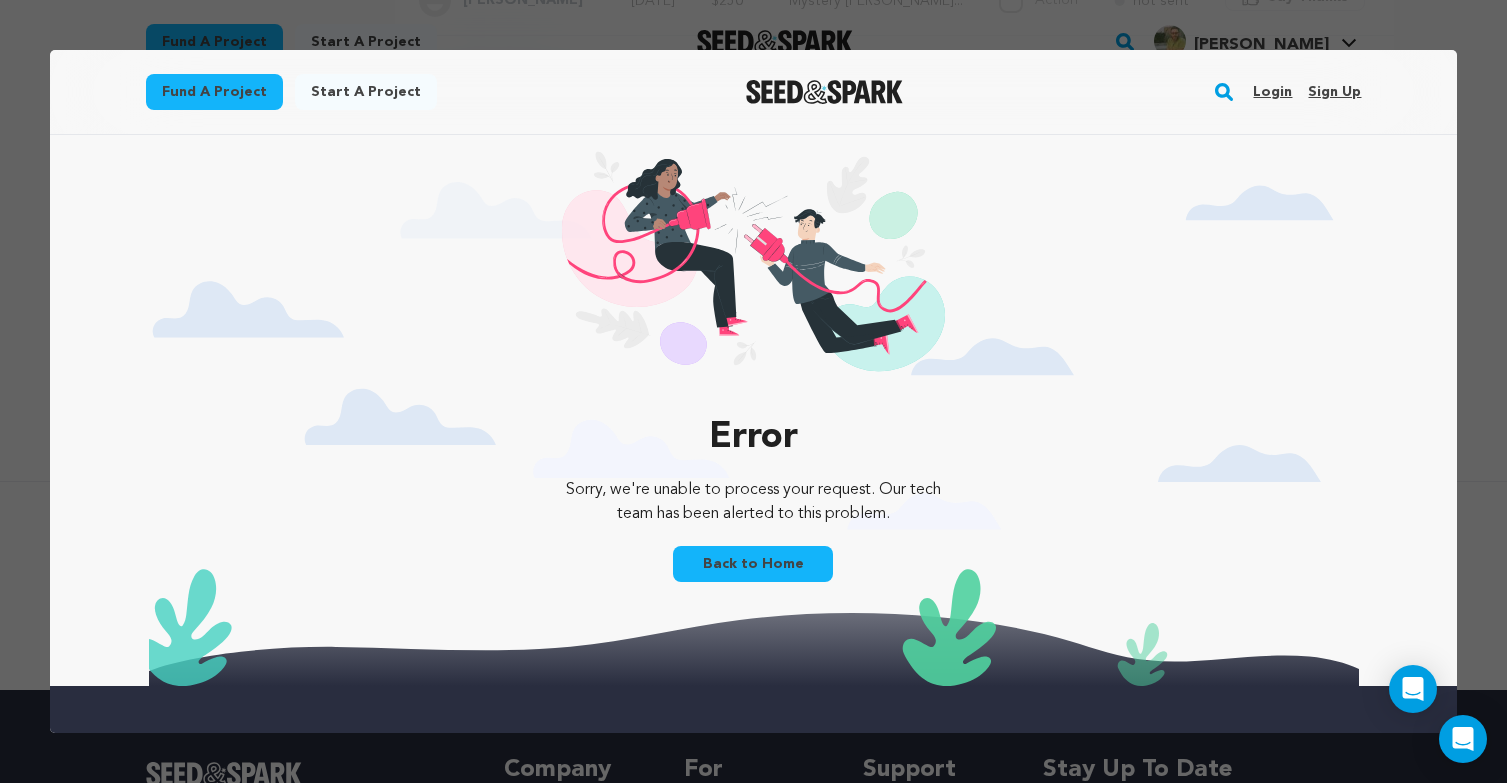 click on "Login" at bounding box center (1272, 92) 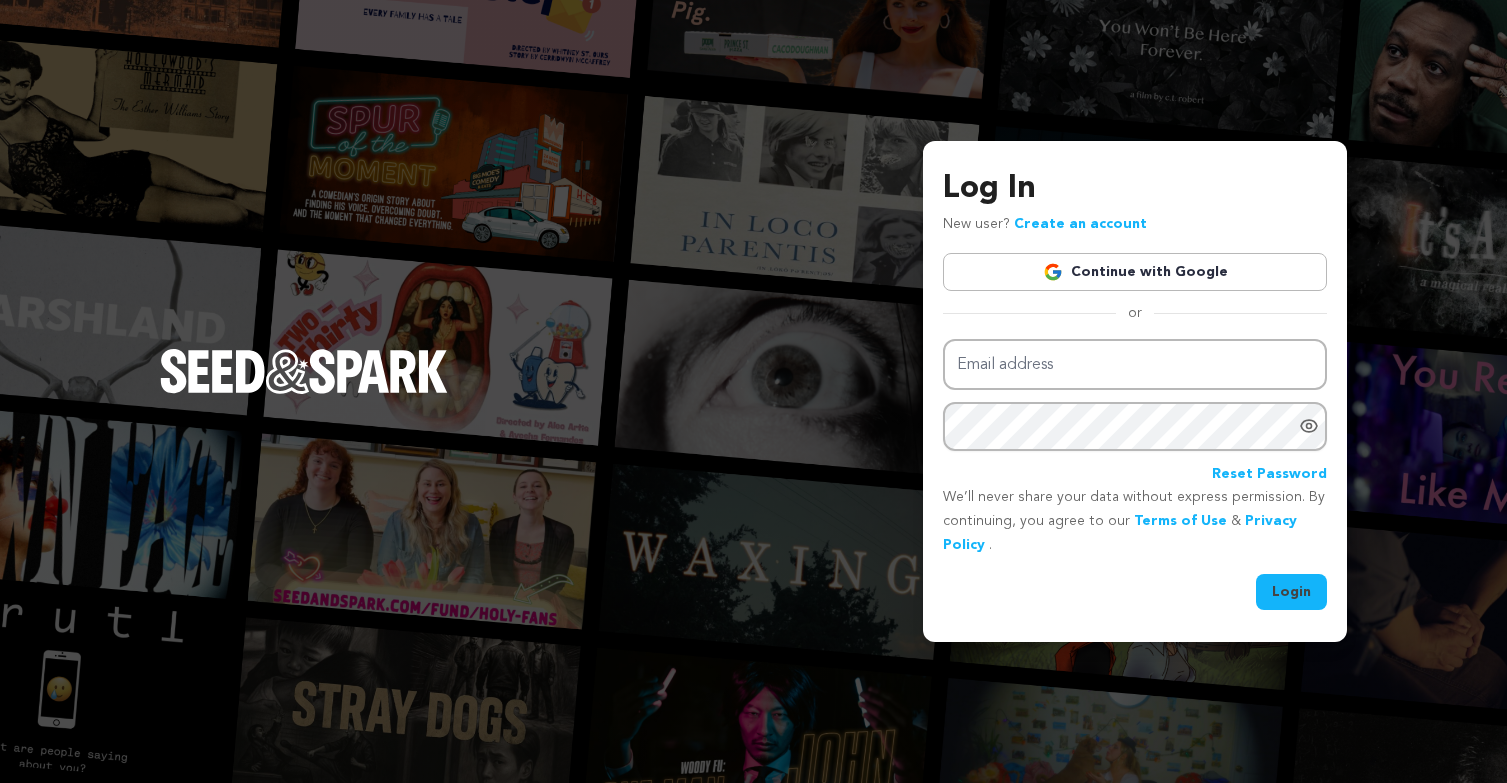 scroll, scrollTop: 0, scrollLeft: 0, axis: both 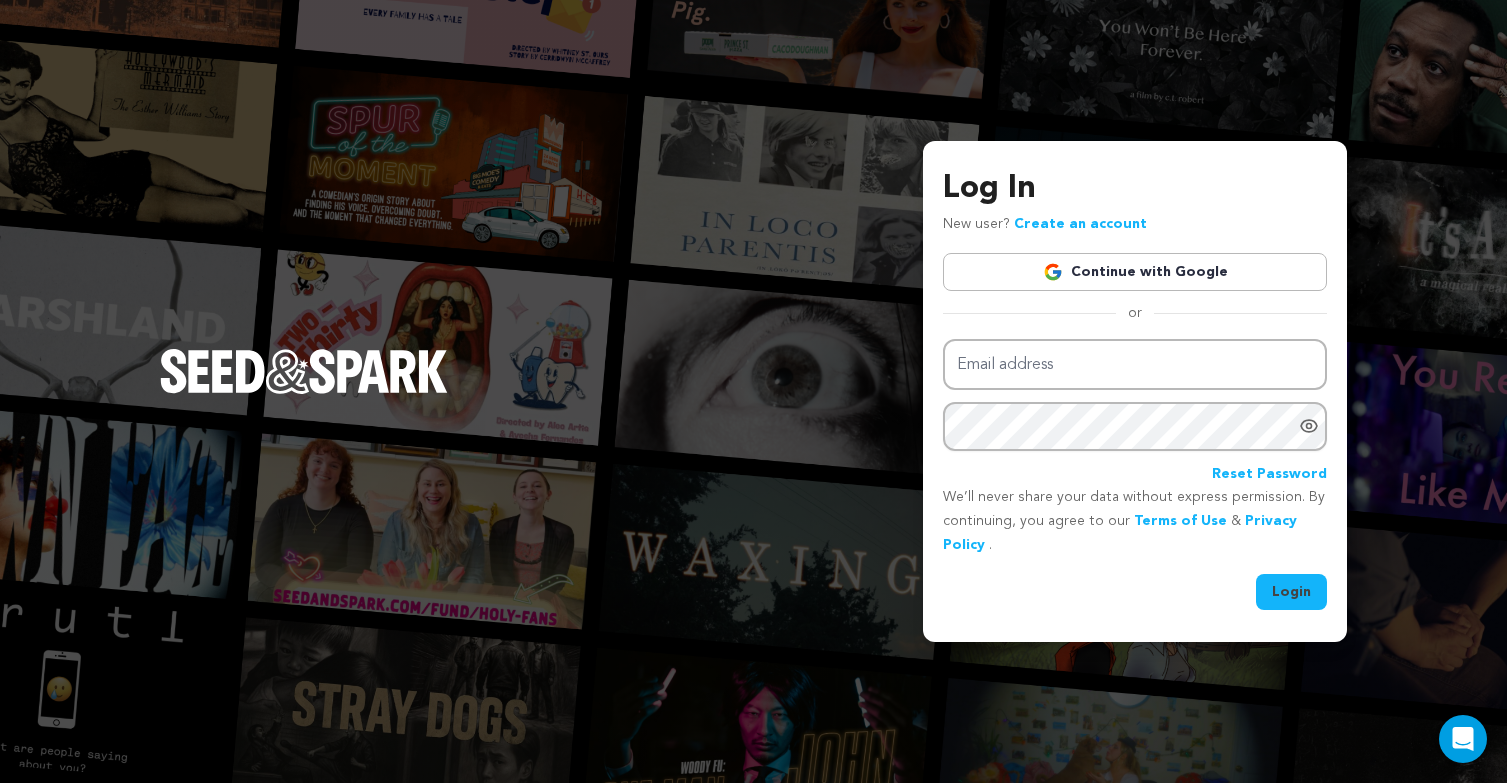 click on "Continue with Google" at bounding box center [1135, 272] 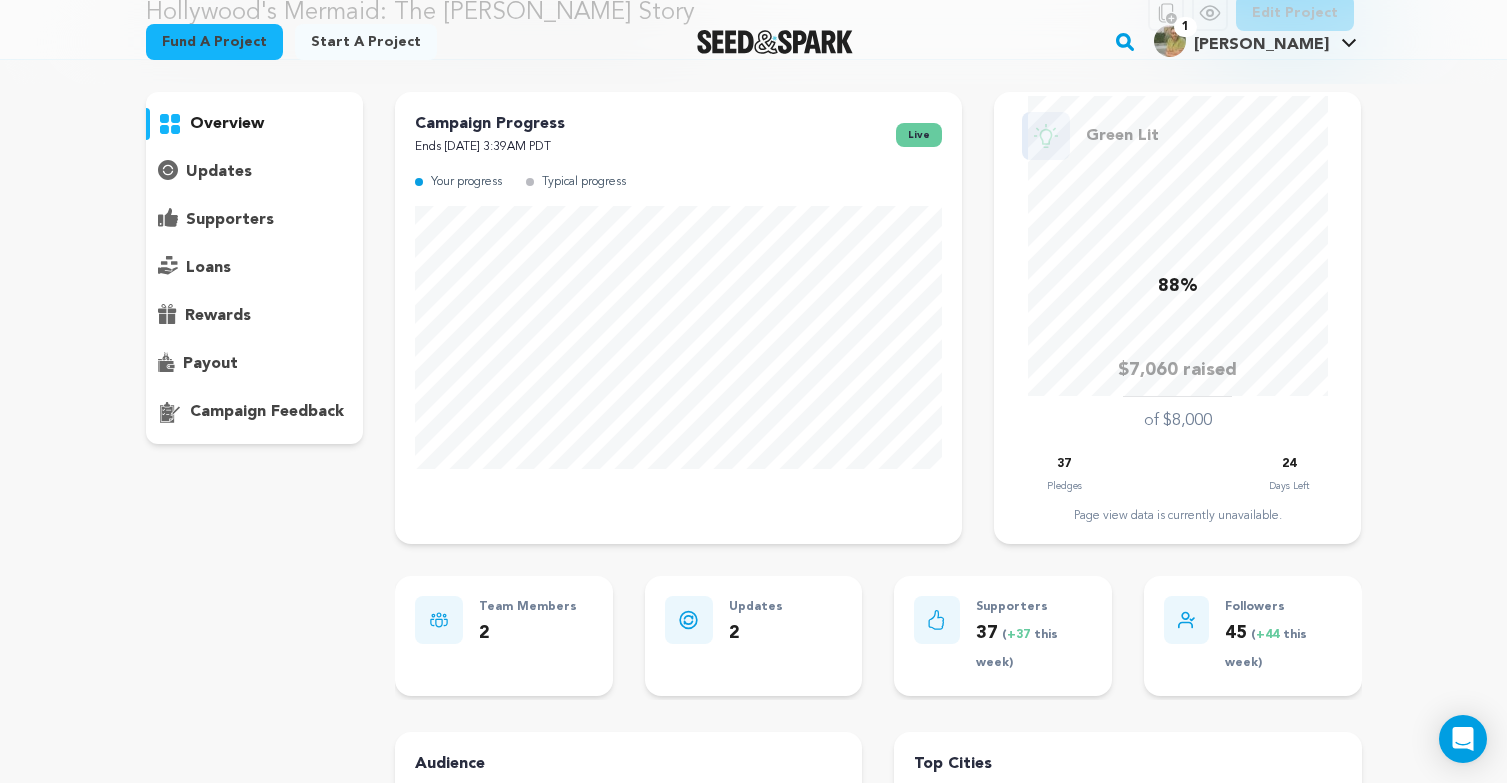 scroll, scrollTop: 0, scrollLeft: 0, axis: both 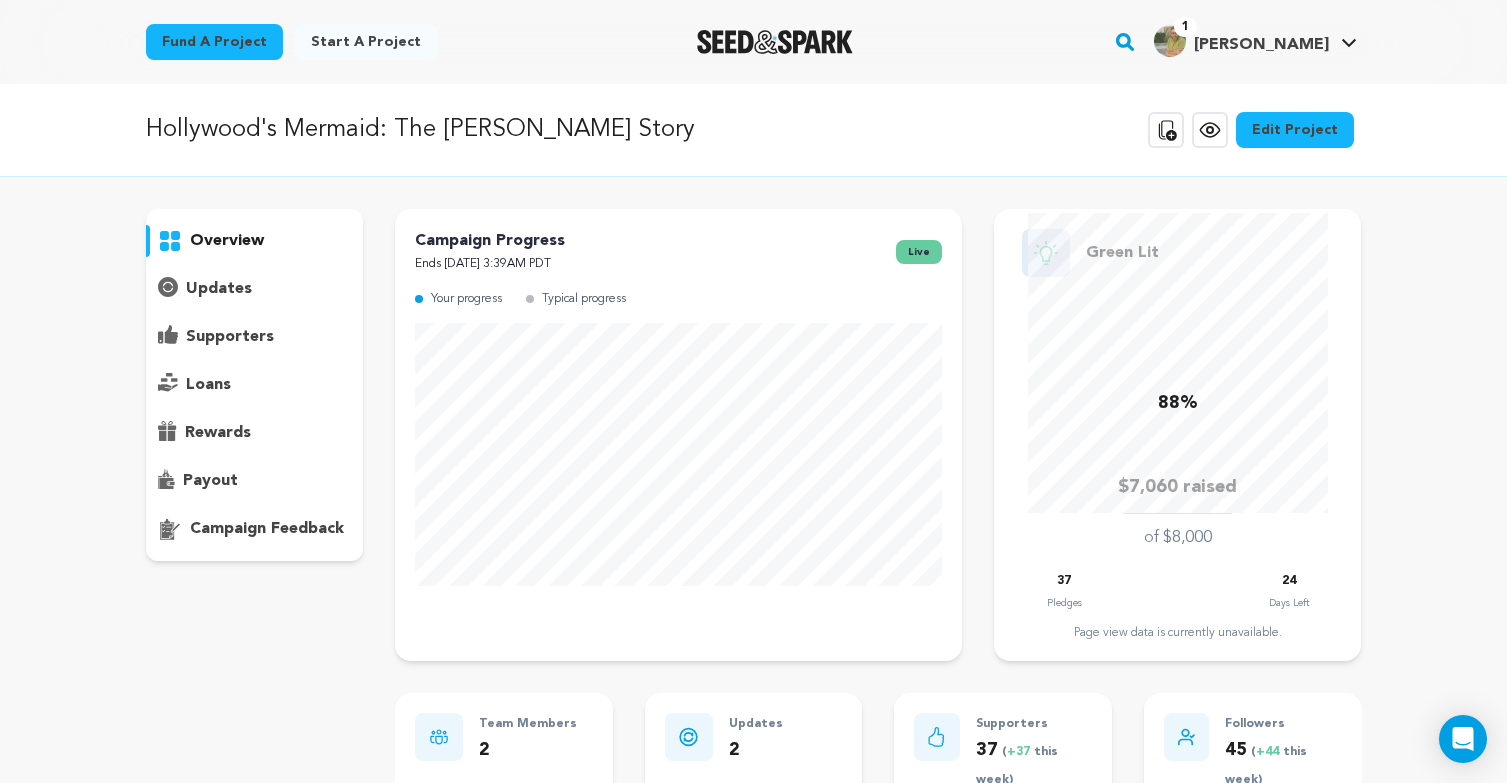 click on "supporters" at bounding box center [230, 337] 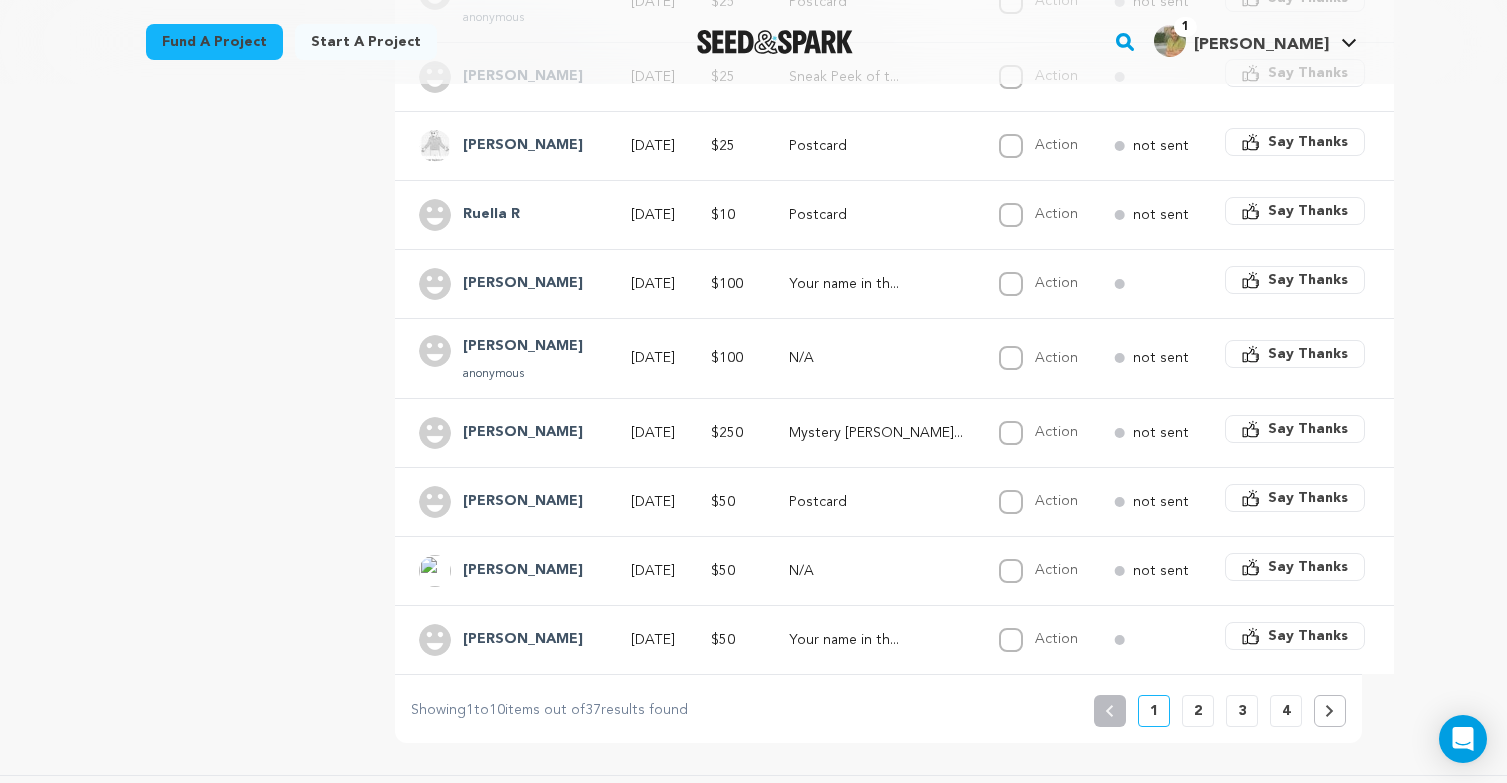 scroll, scrollTop: 868, scrollLeft: 0, axis: vertical 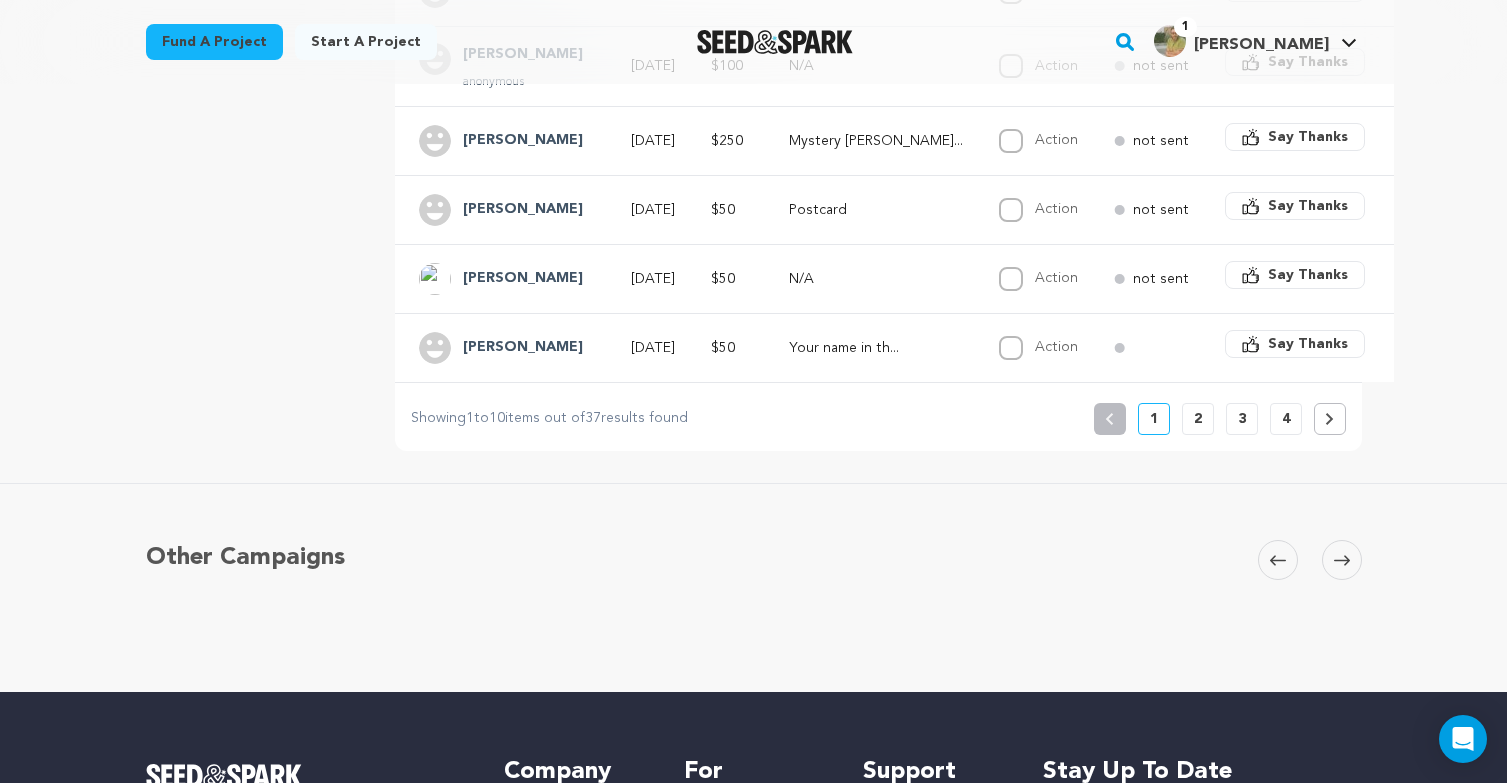 click on "4" at bounding box center [1286, 419] 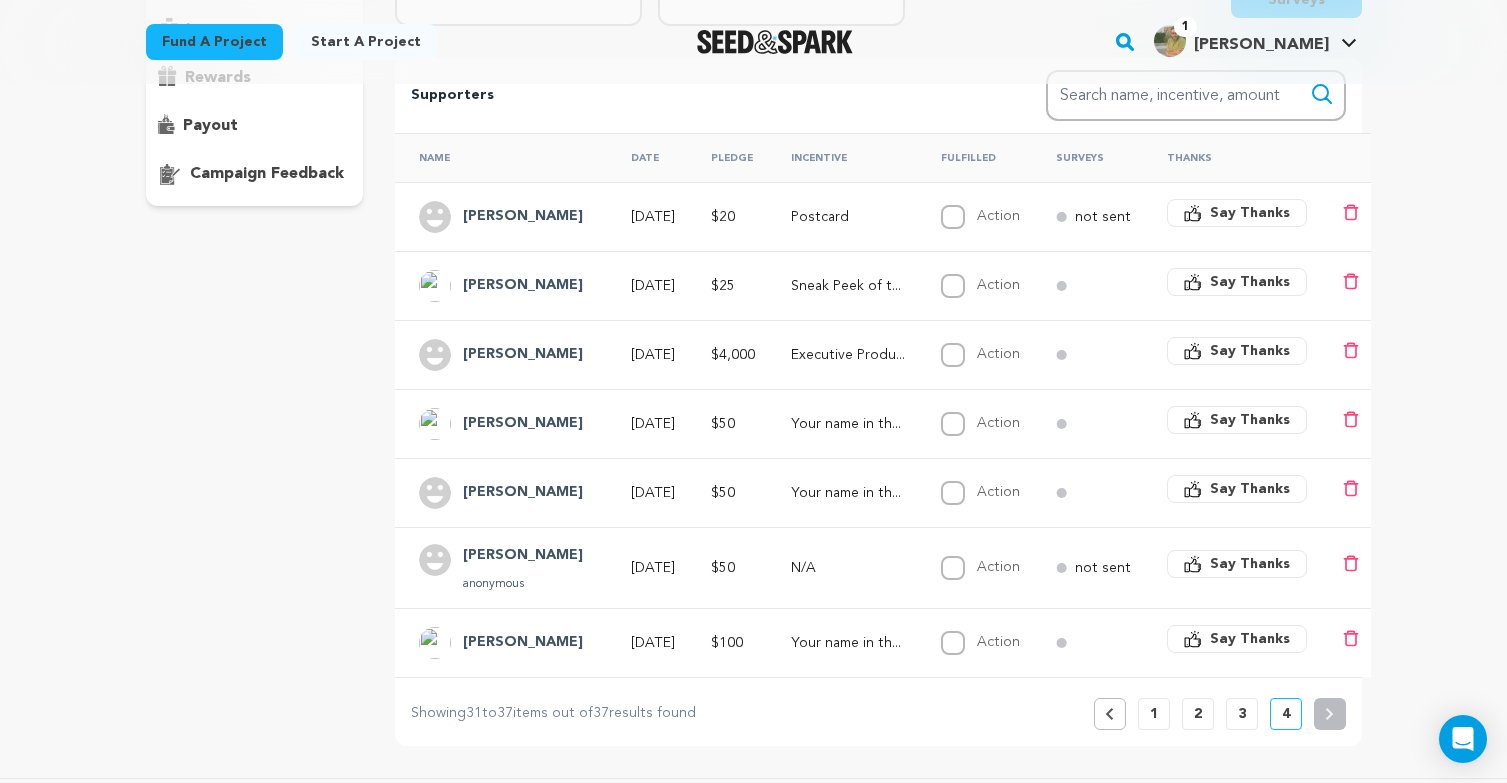 scroll, scrollTop: 356, scrollLeft: 0, axis: vertical 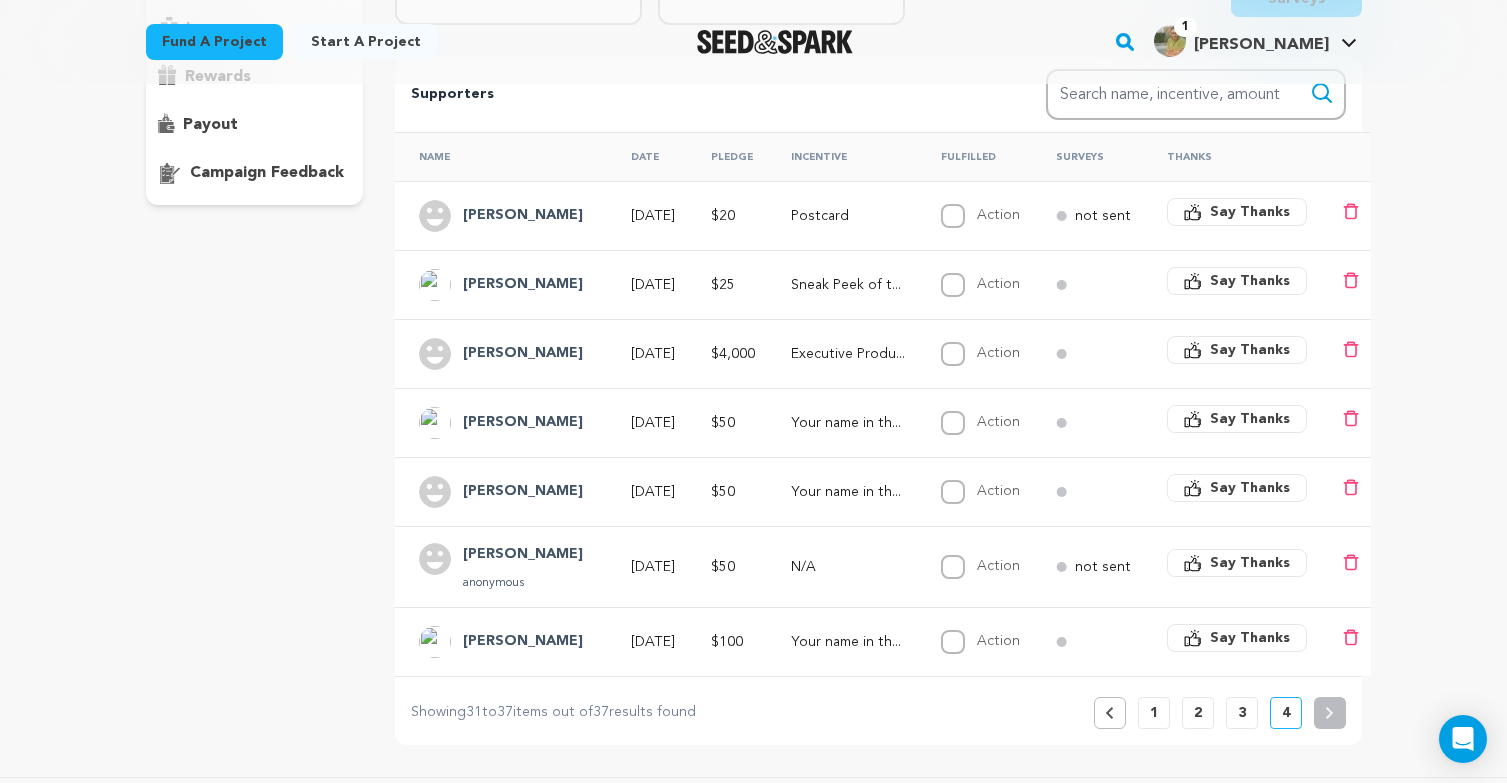 click on "3" at bounding box center (1242, 713) 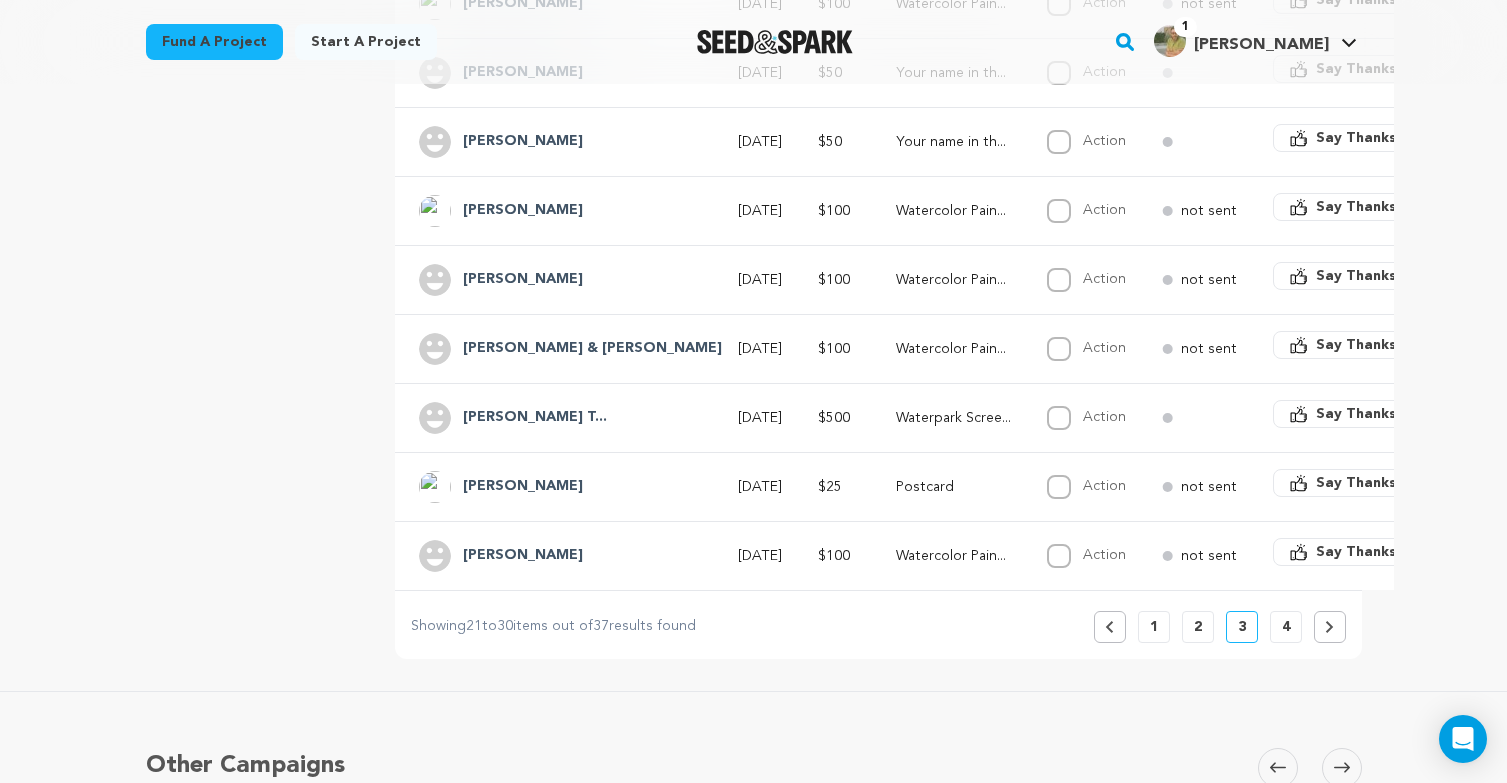 scroll, scrollTop: 771, scrollLeft: 0, axis: vertical 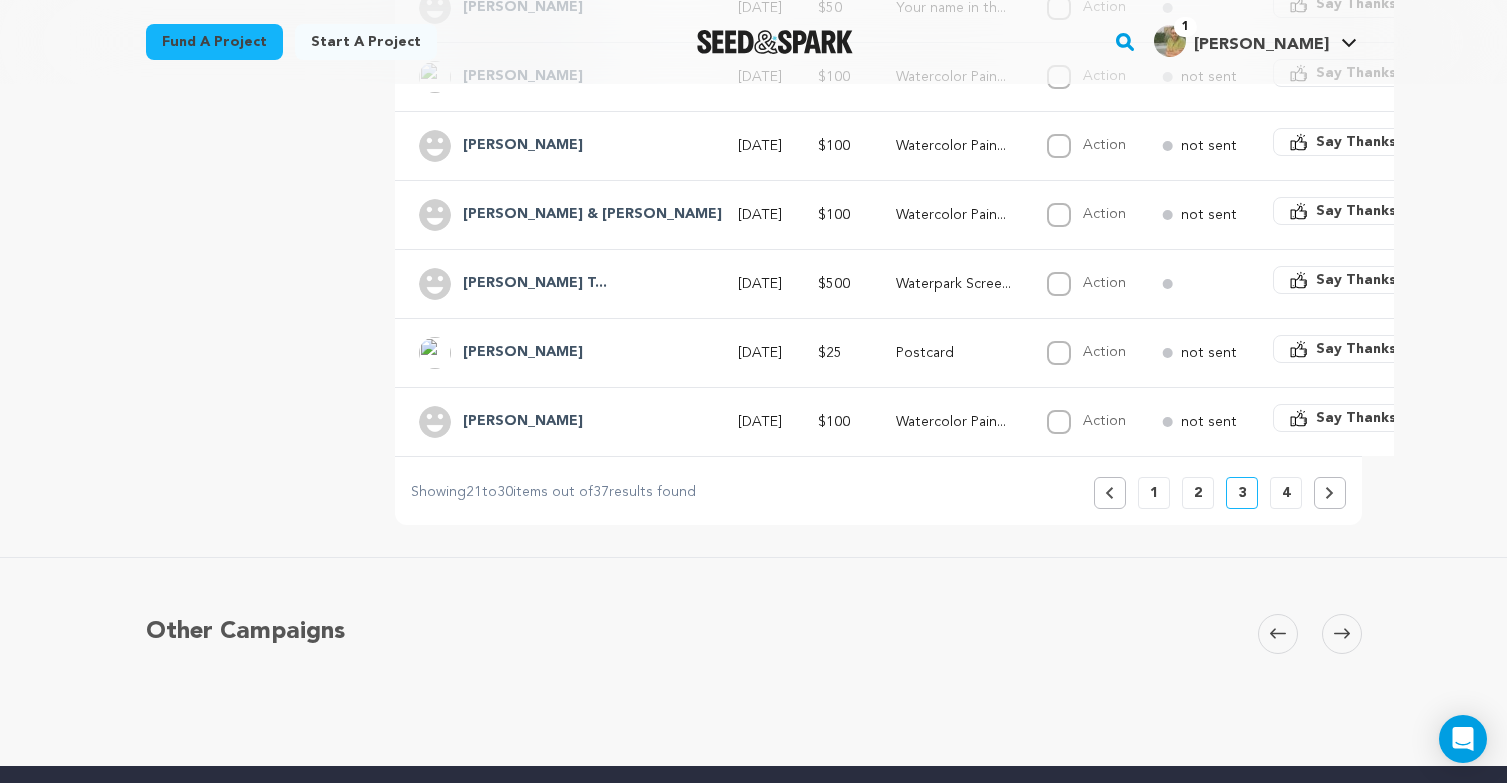 click on "2" at bounding box center [1198, 493] 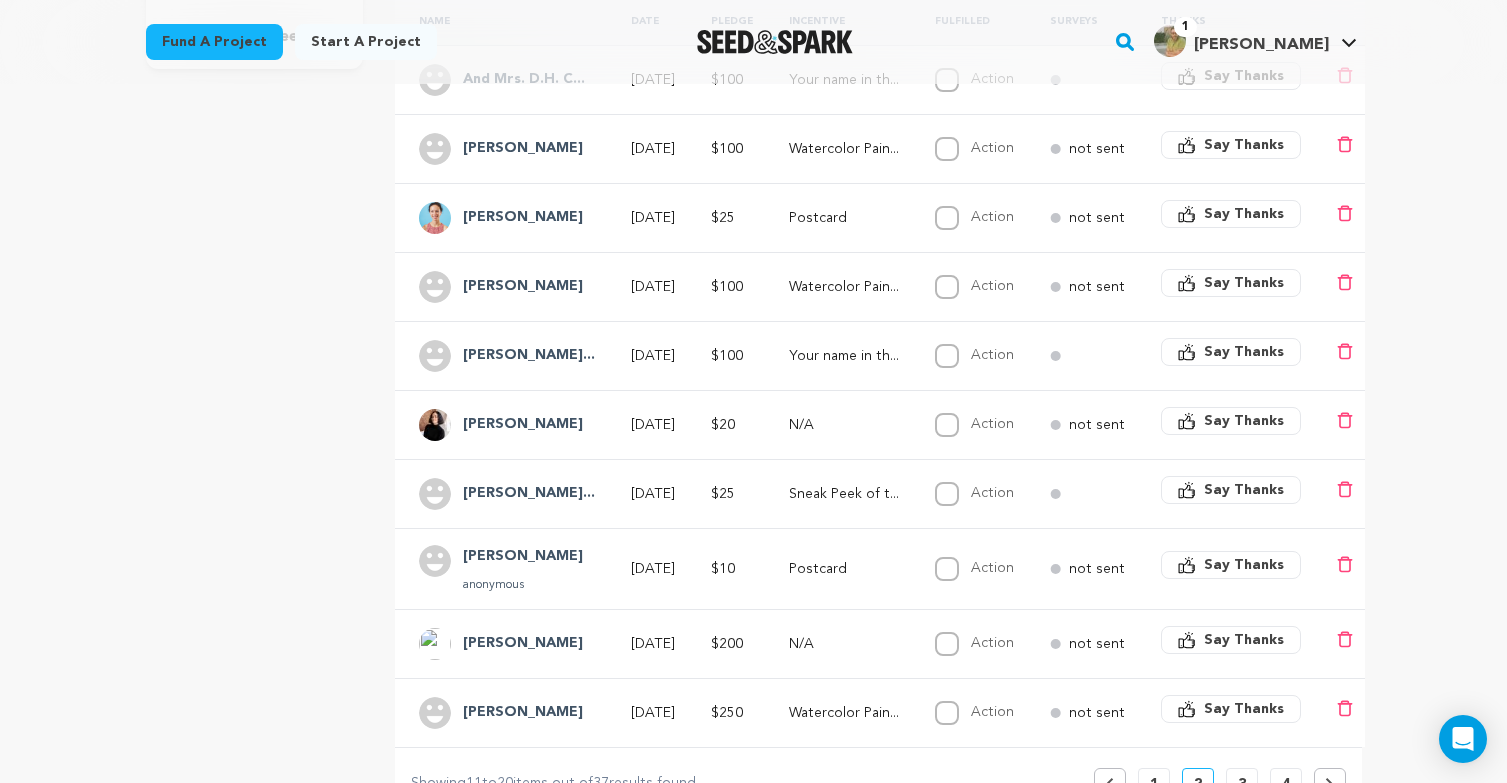 scroll, scrollTop: 498, scrollLeft: 0, axis: vertical 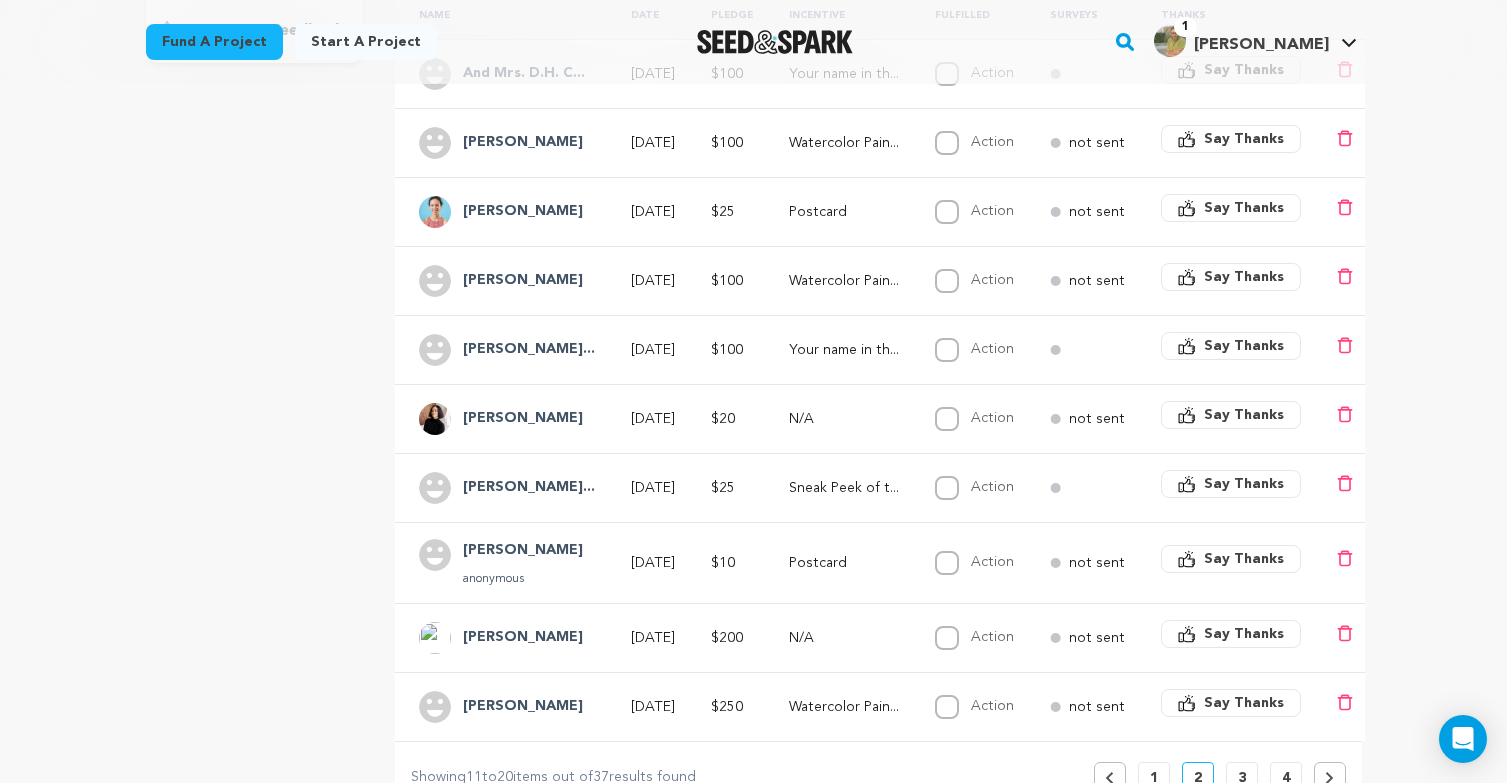 click on "1" at bounding box center (1154, 778) 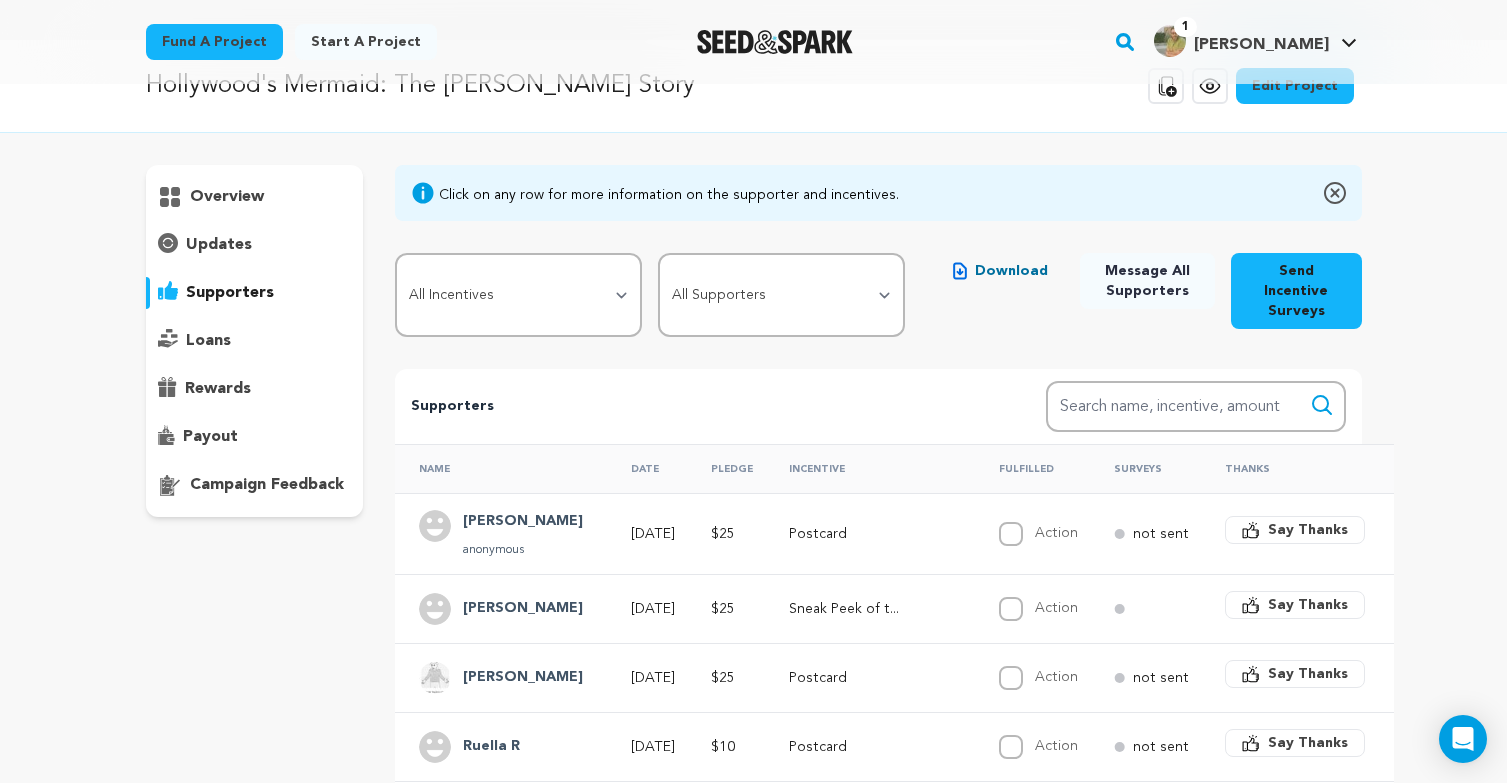 scroll, scrollTop: 0, scrollLeft: 0, axis: both 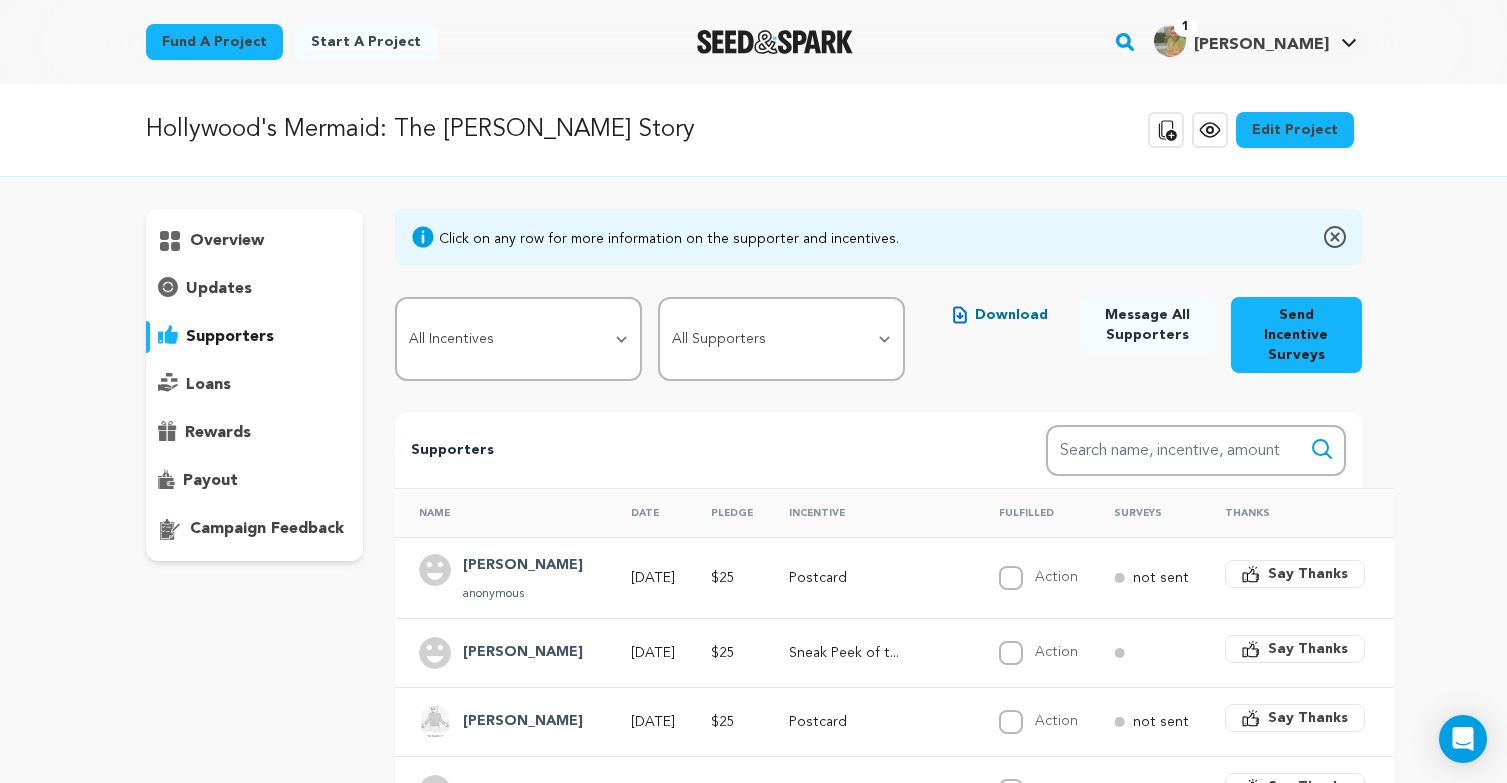 click on "rewards" at bounding box center (218, 433) 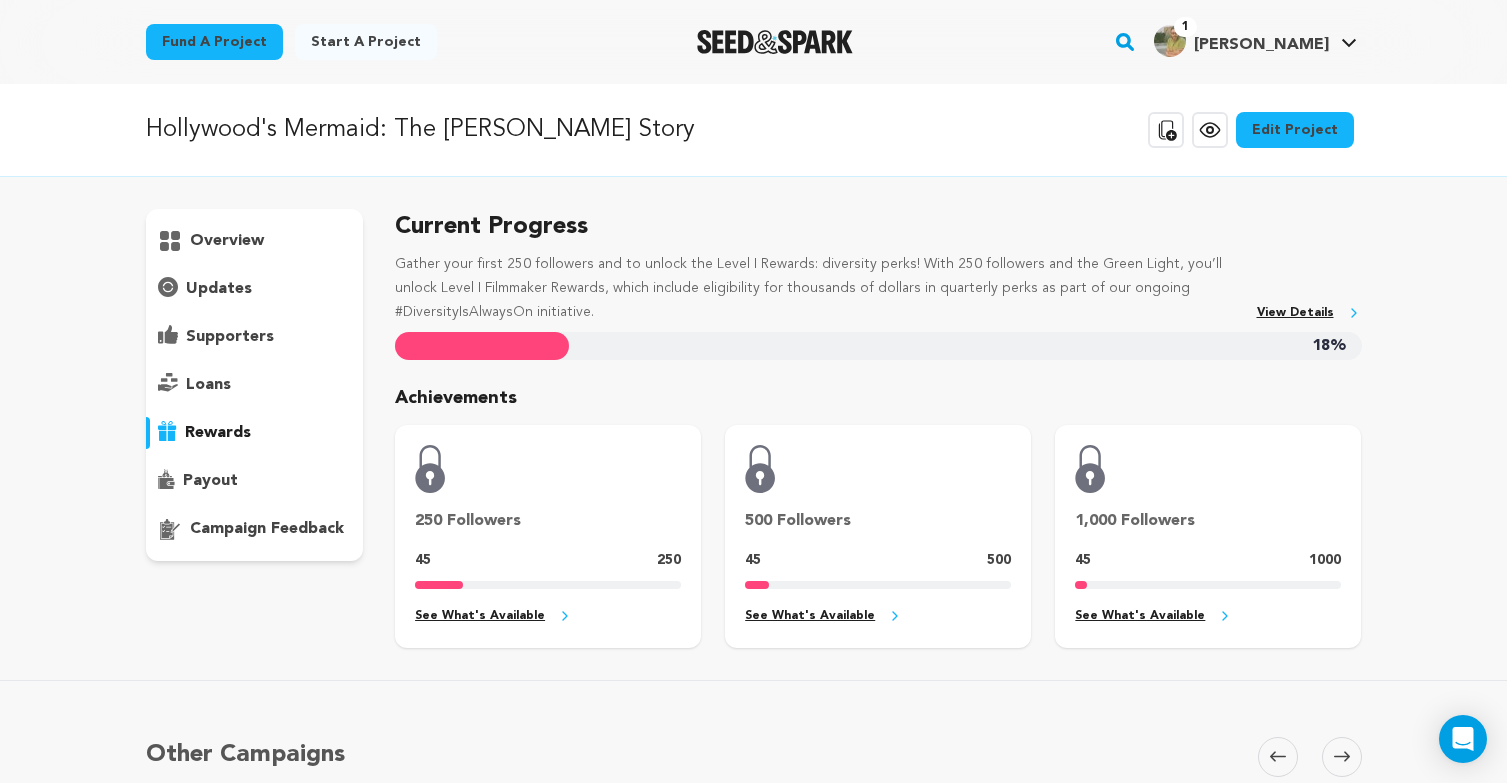click on "updates" at bounding box center (219, 289) 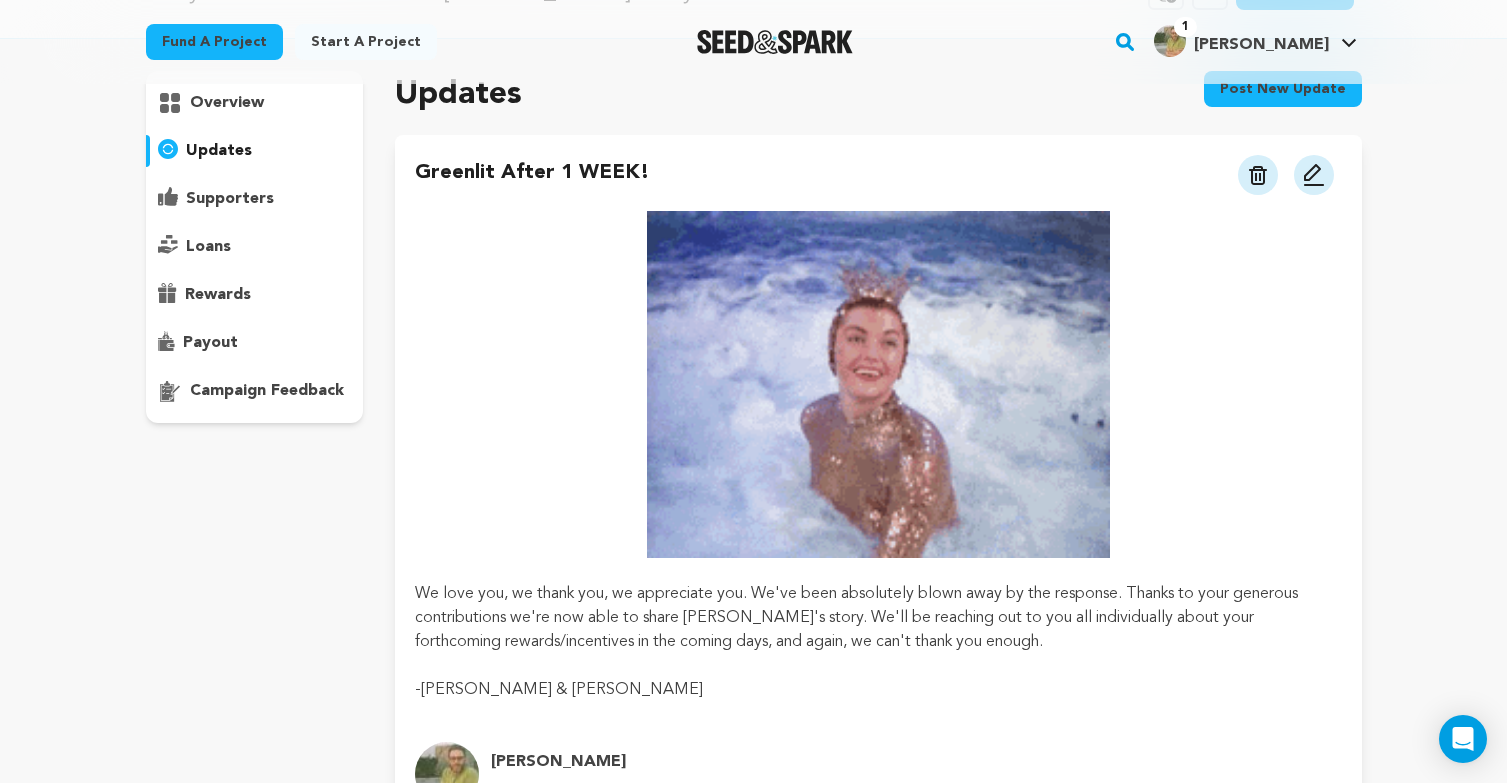 scroll, scrollTop: 97, scrollLeft: 0, axis: vertical 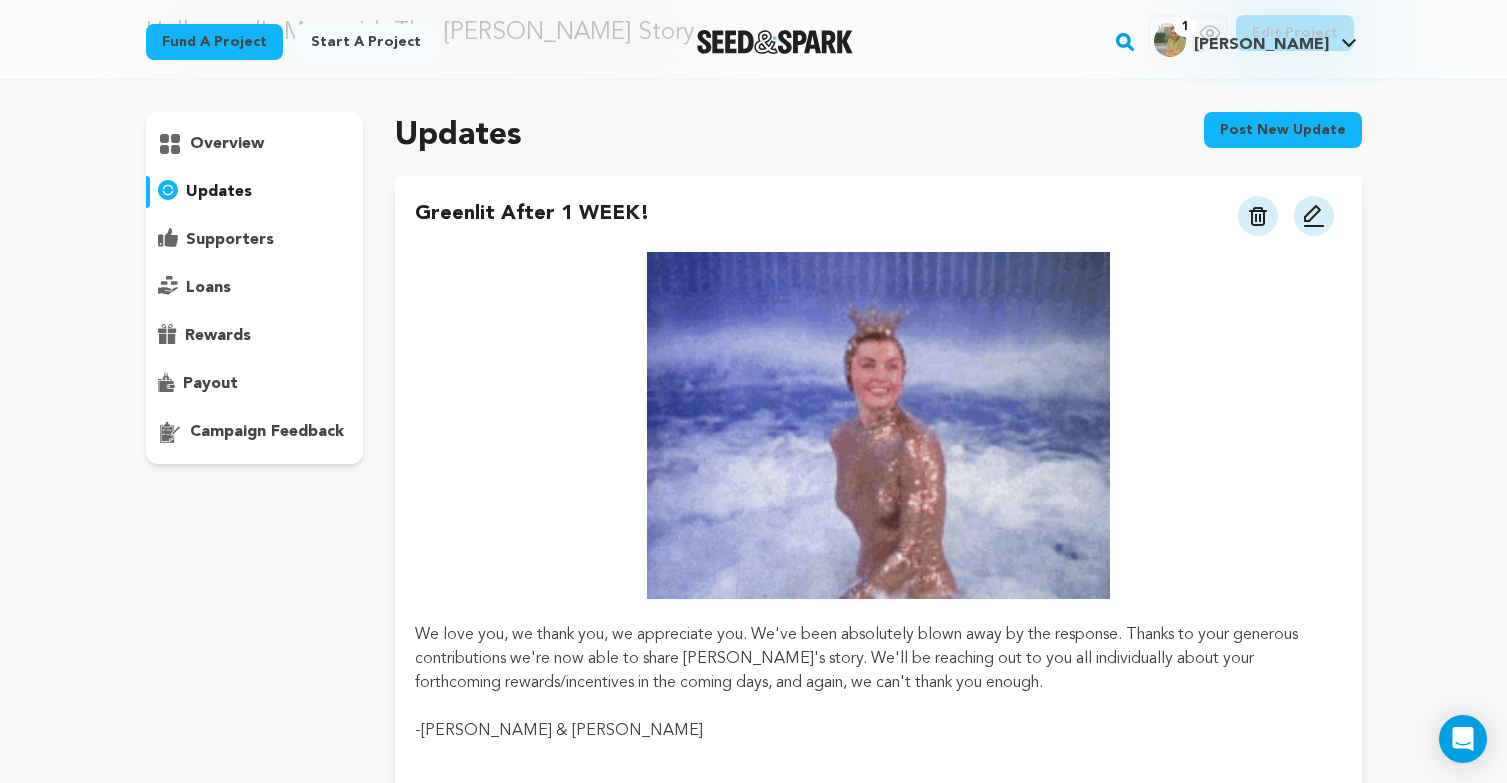 click on "Brian G." at bounding box center (1261, 45) 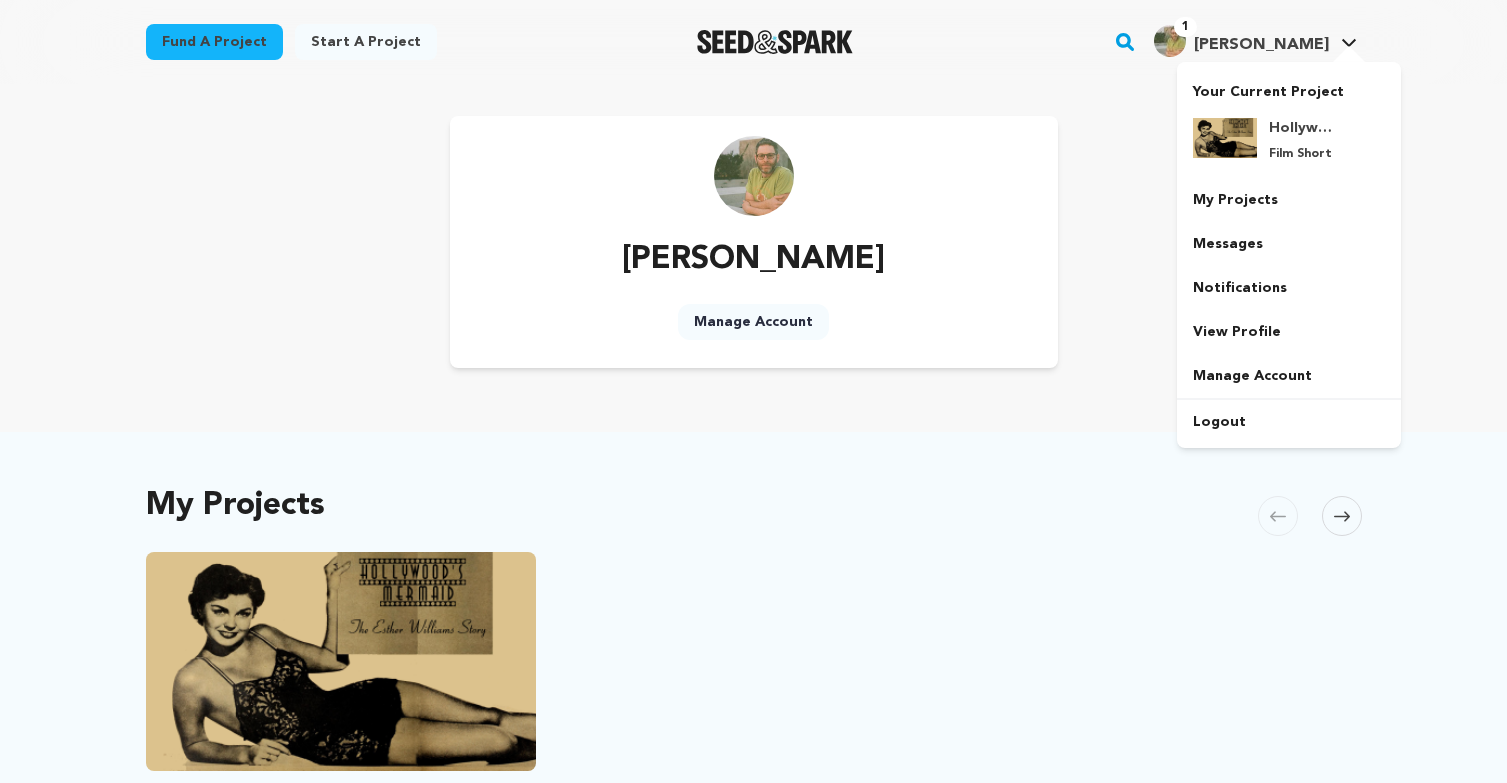 scroll, scrollTop: 0, scrollLeft: 0, axis: both 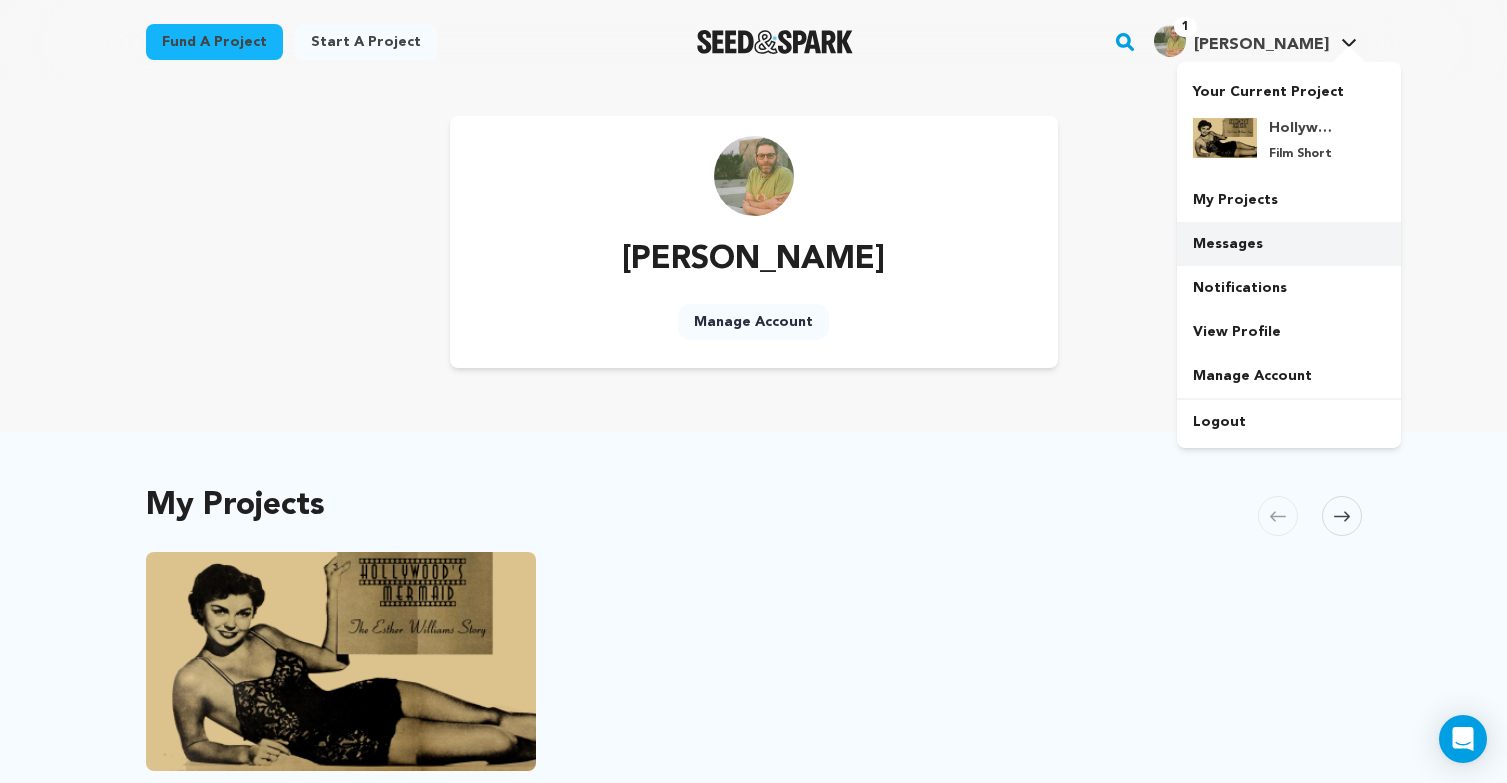 click on "Messages" at bounding box center [1289, 244] 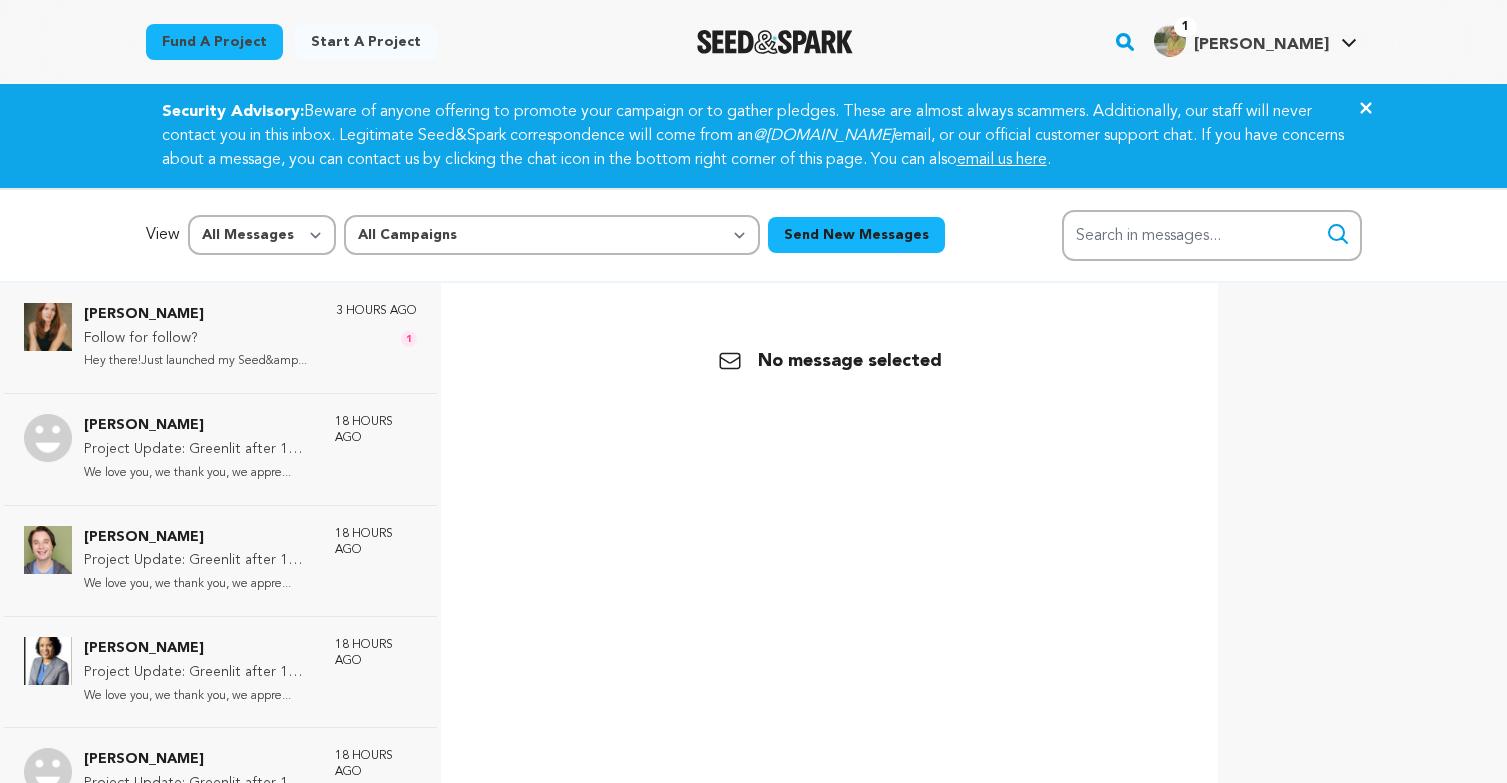 scroll, scrollTop: 0, scrollLeft: 0, axis: both 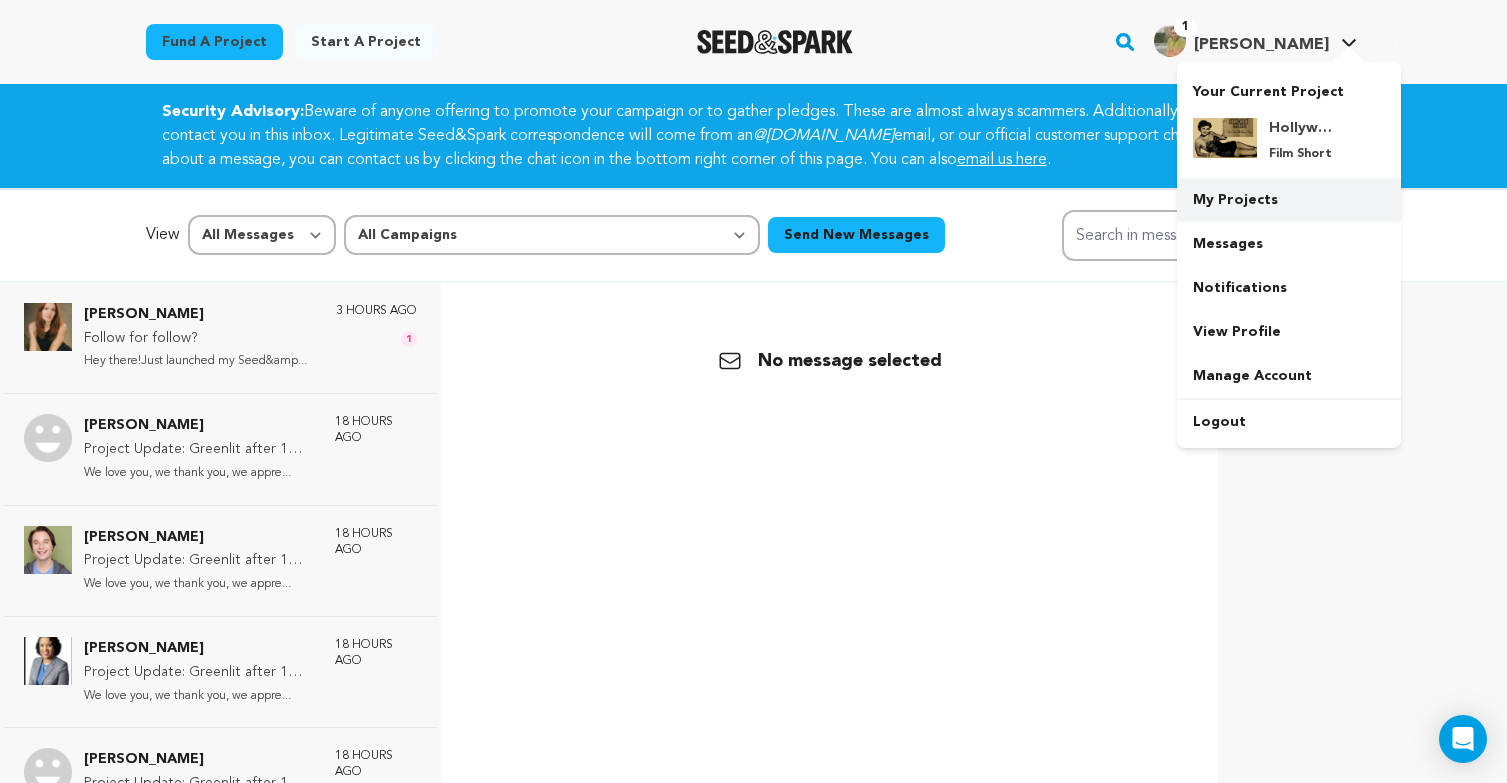 click on "My Projects" at bounding box center (1289, 200) 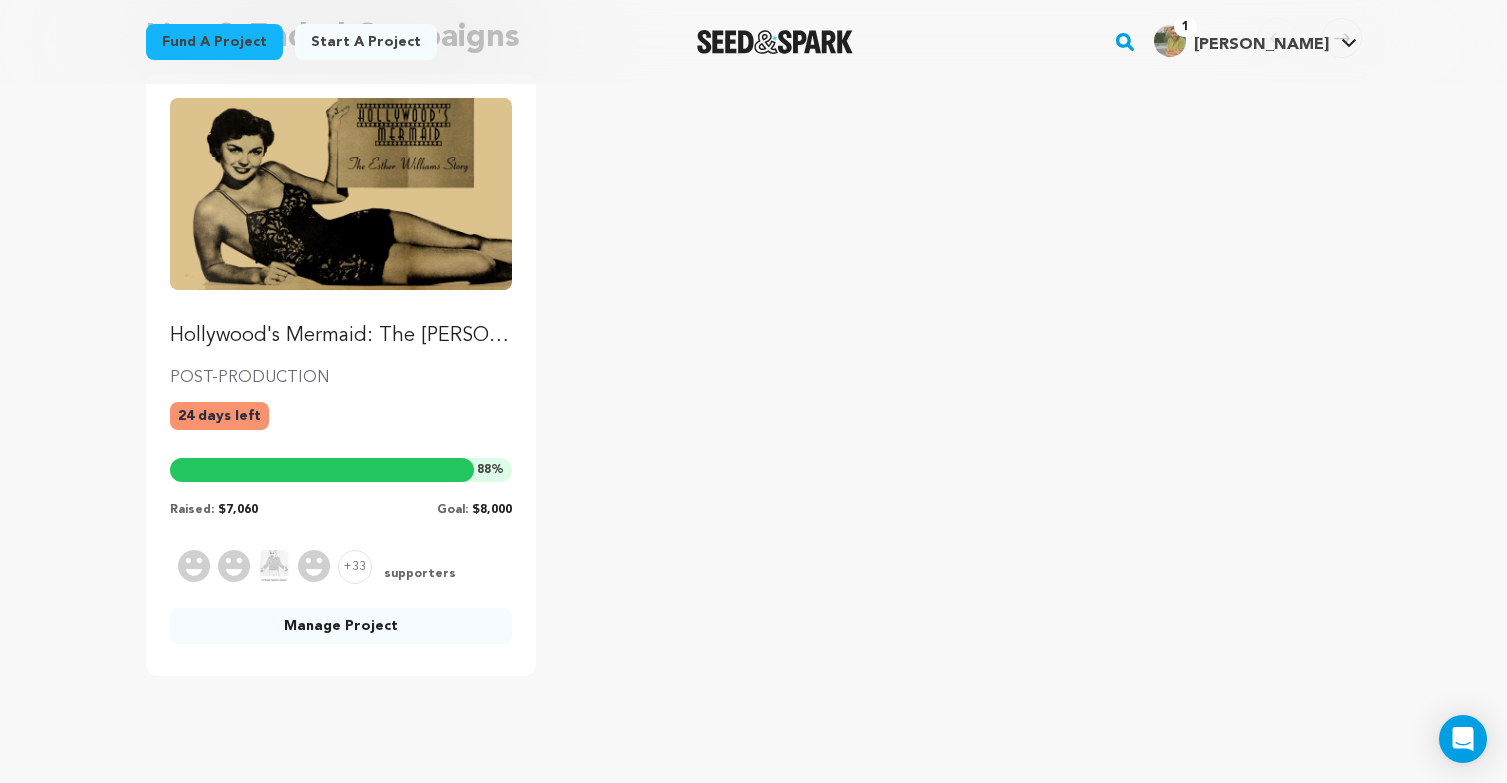 scroll, scrollTop: 228, scrollLeft: 0, axis: vertical 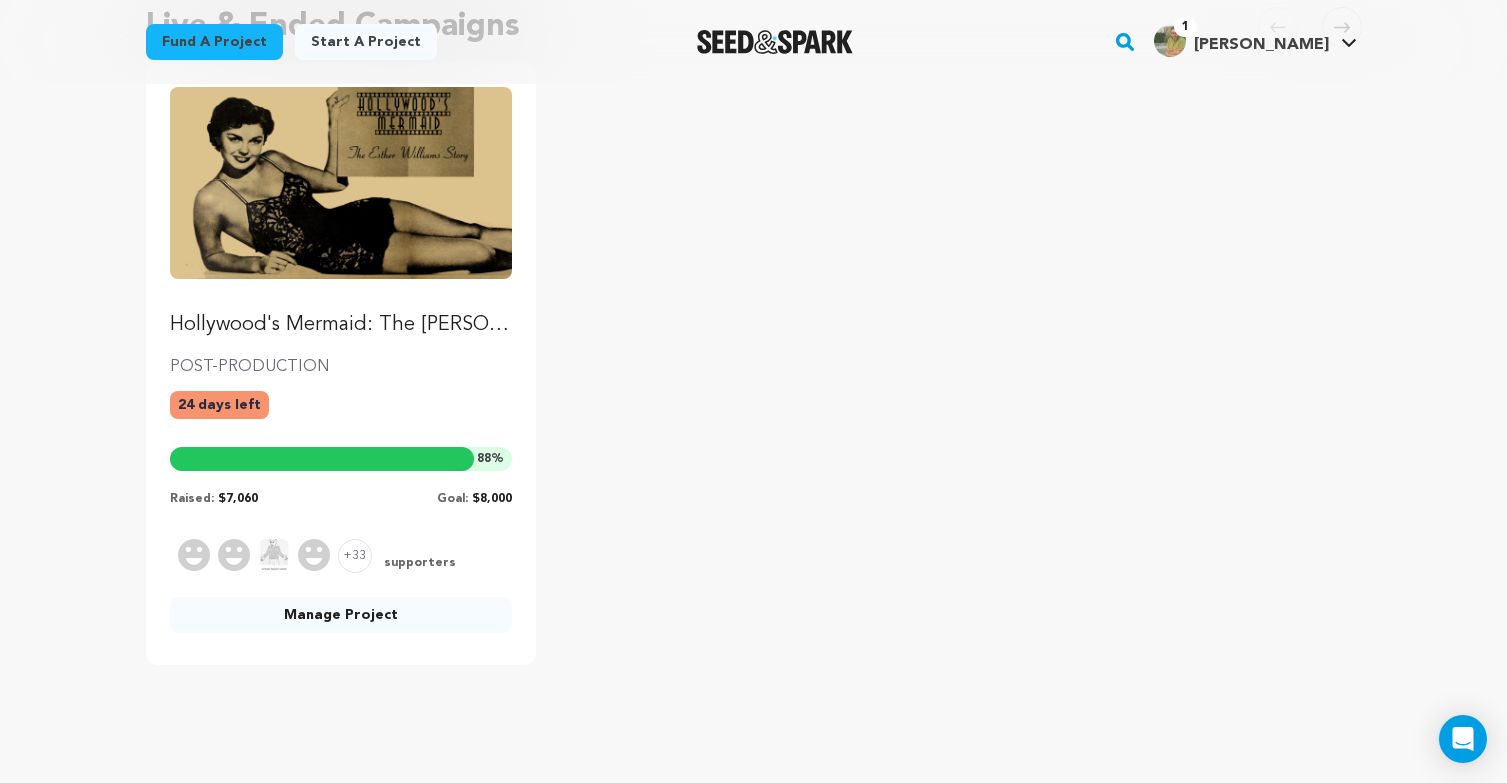 click on "Manage Project" at bounding box center (341, 615) 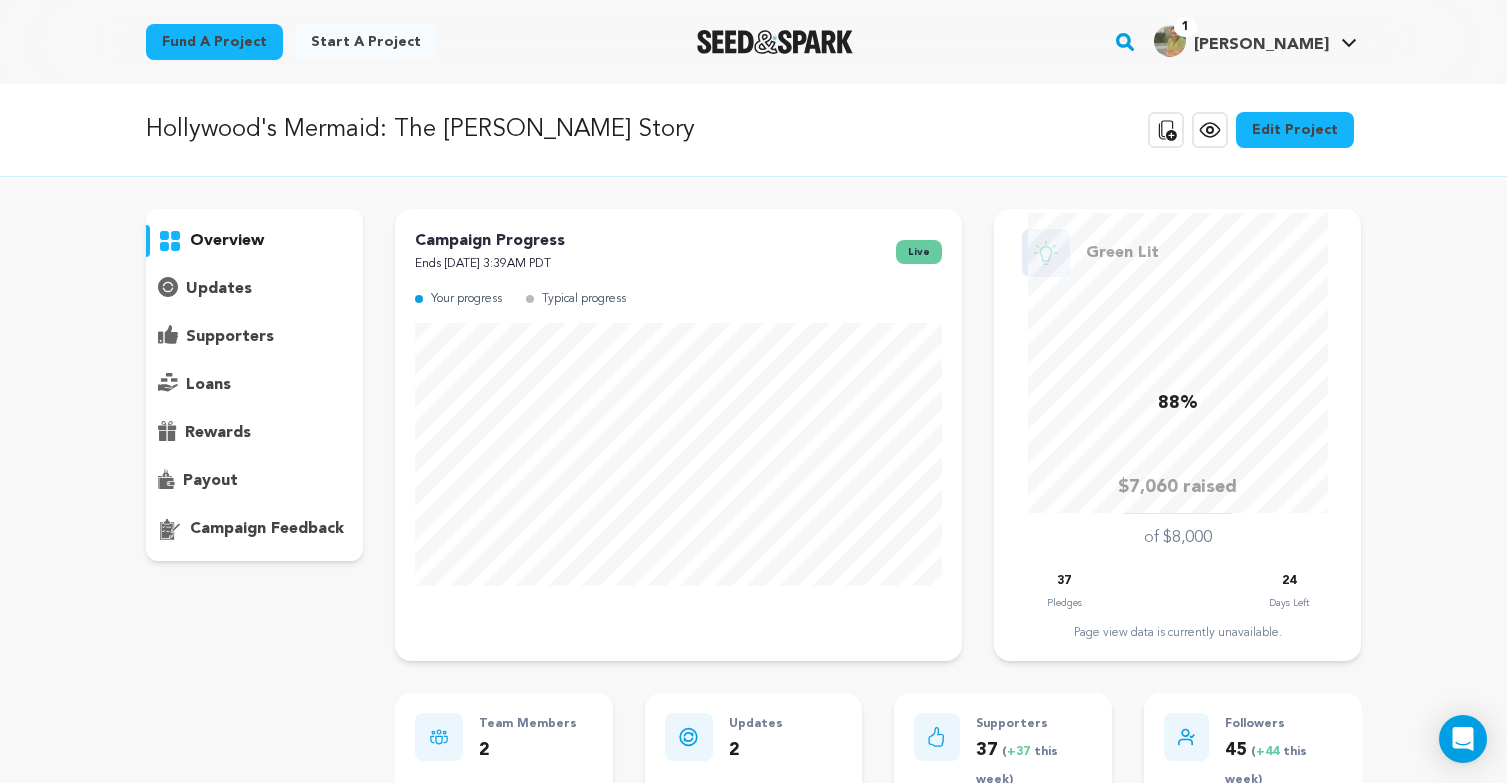 scroll, scrollTop: 0, scrollLeft: 0, axis: both 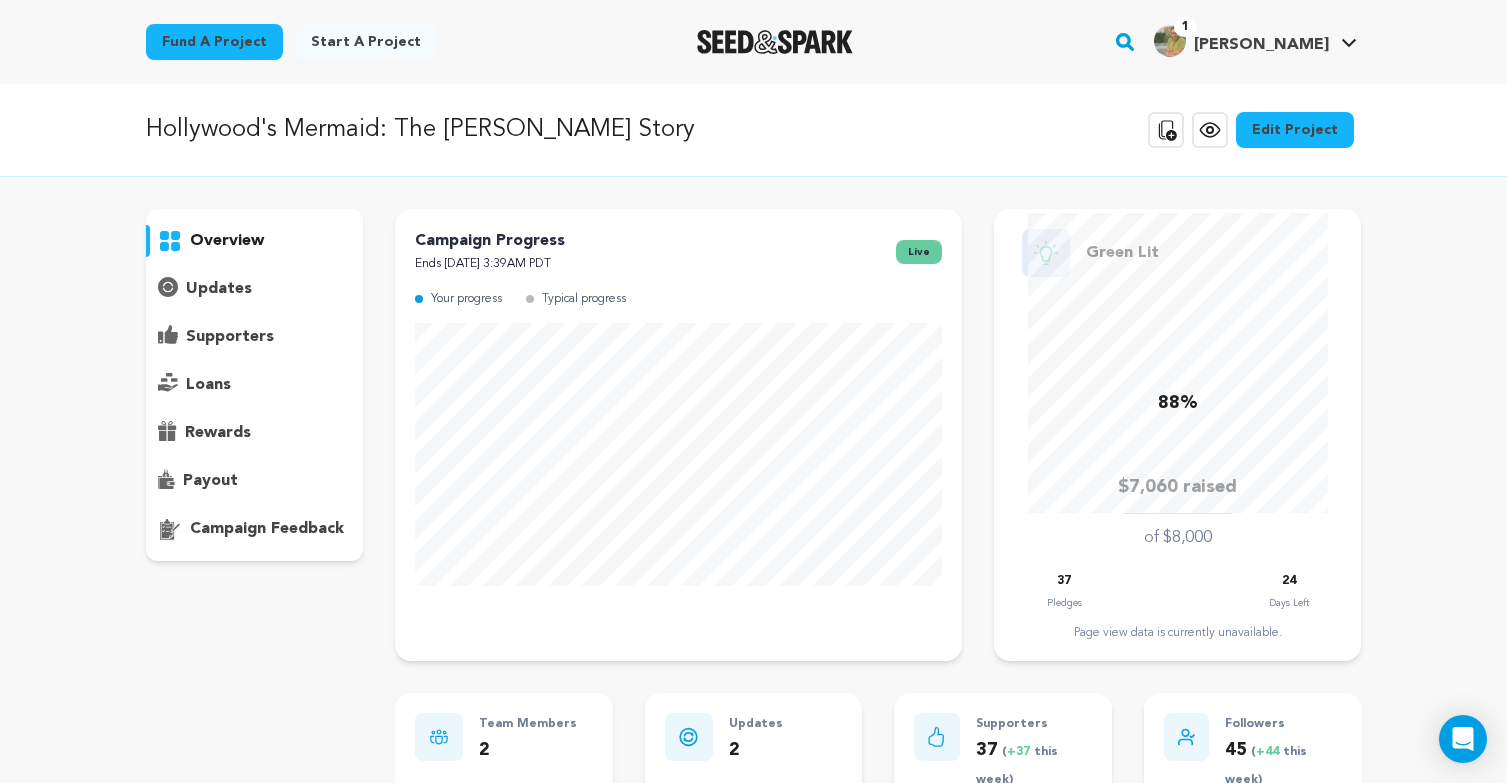 click 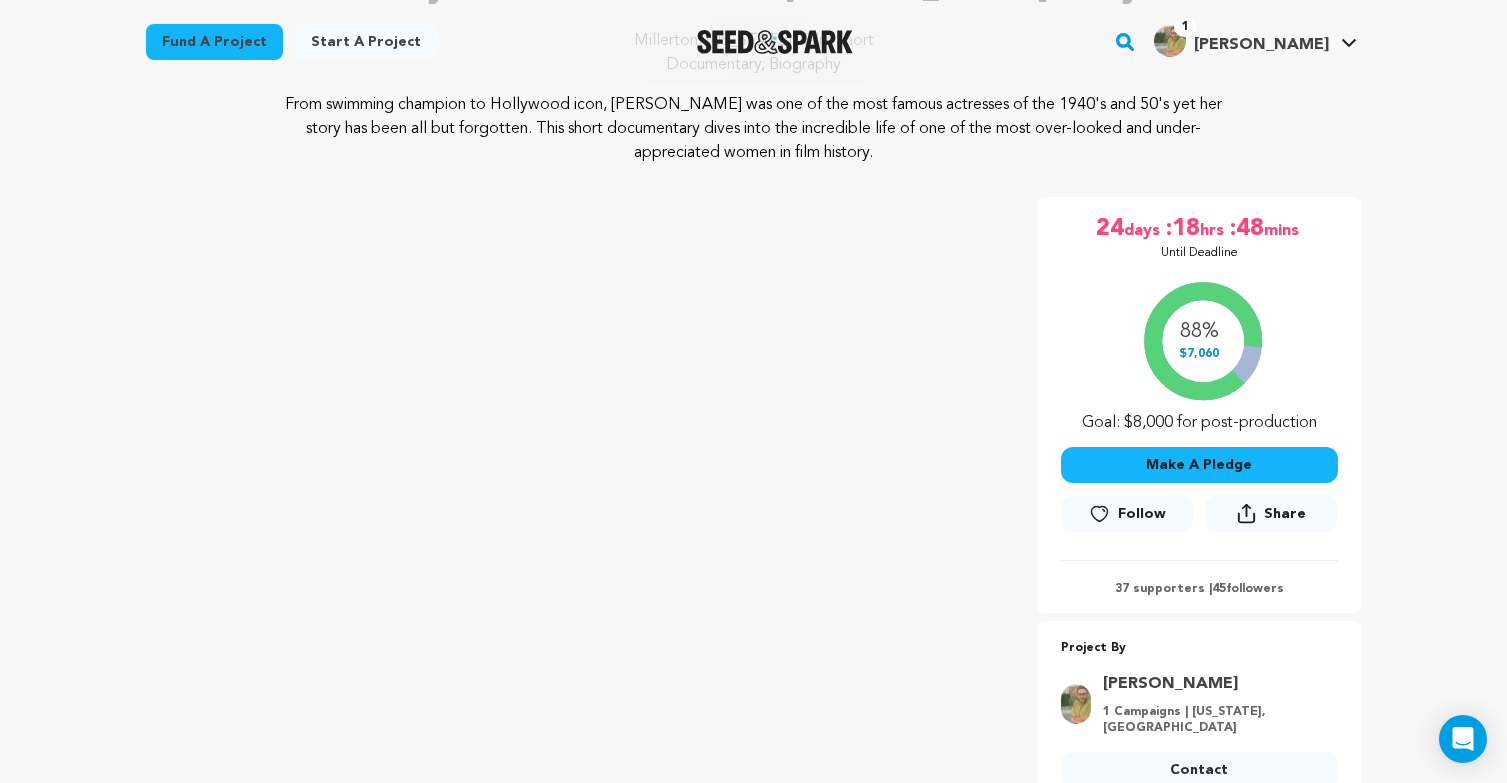 scroll, scrollTop: 197, scrollLeft: 0, axis: vertical 